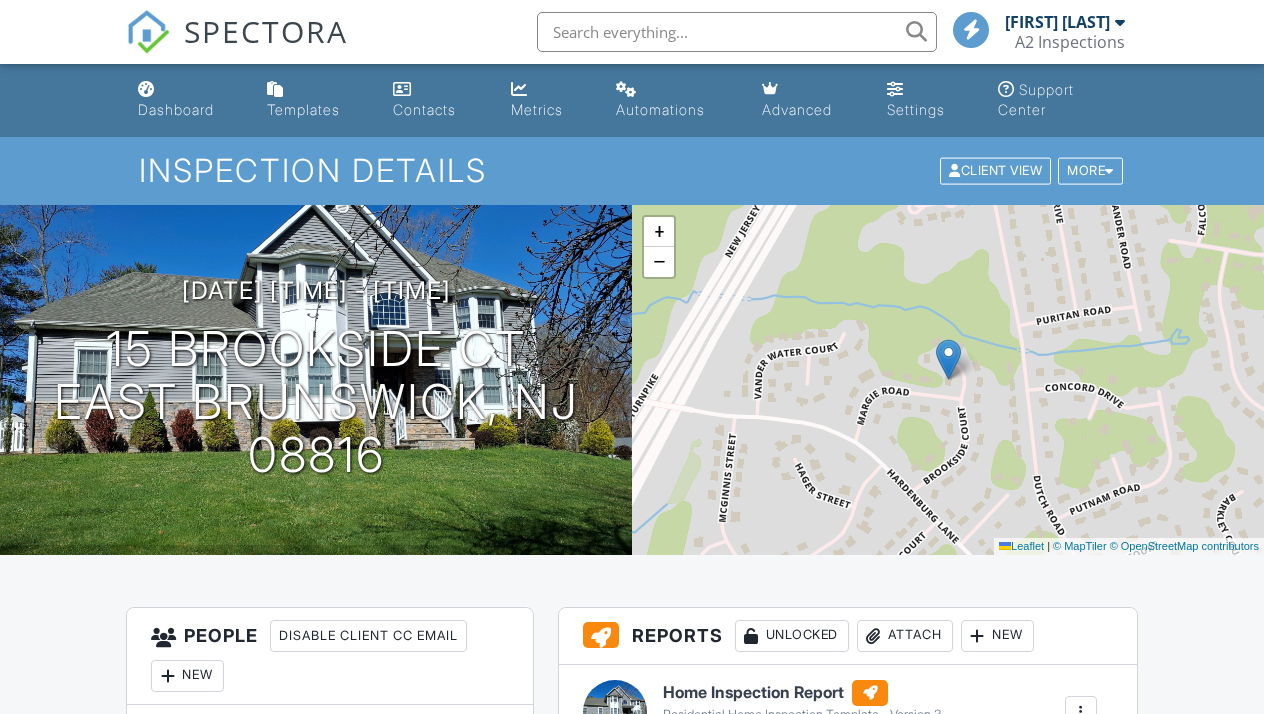 scroll, scrollTop: 0, scrollLeft: 0, axis: both 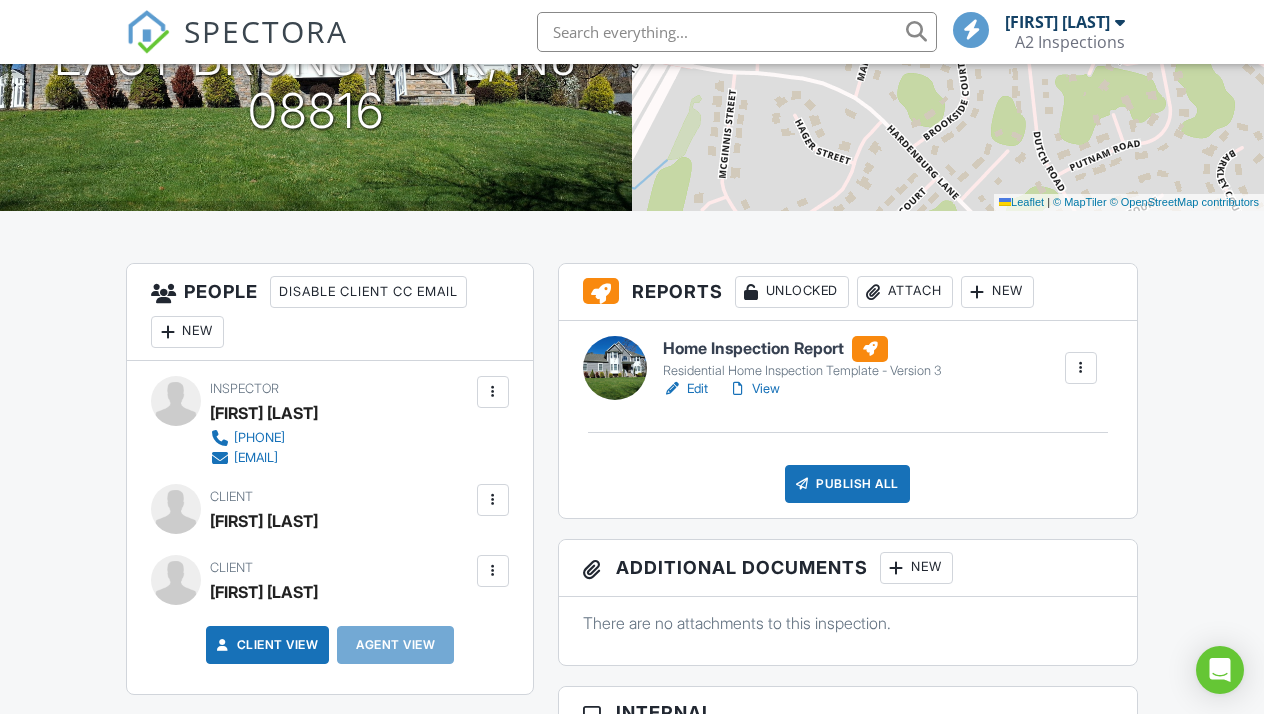 click on "Edit" at bounding box center [685, 389] 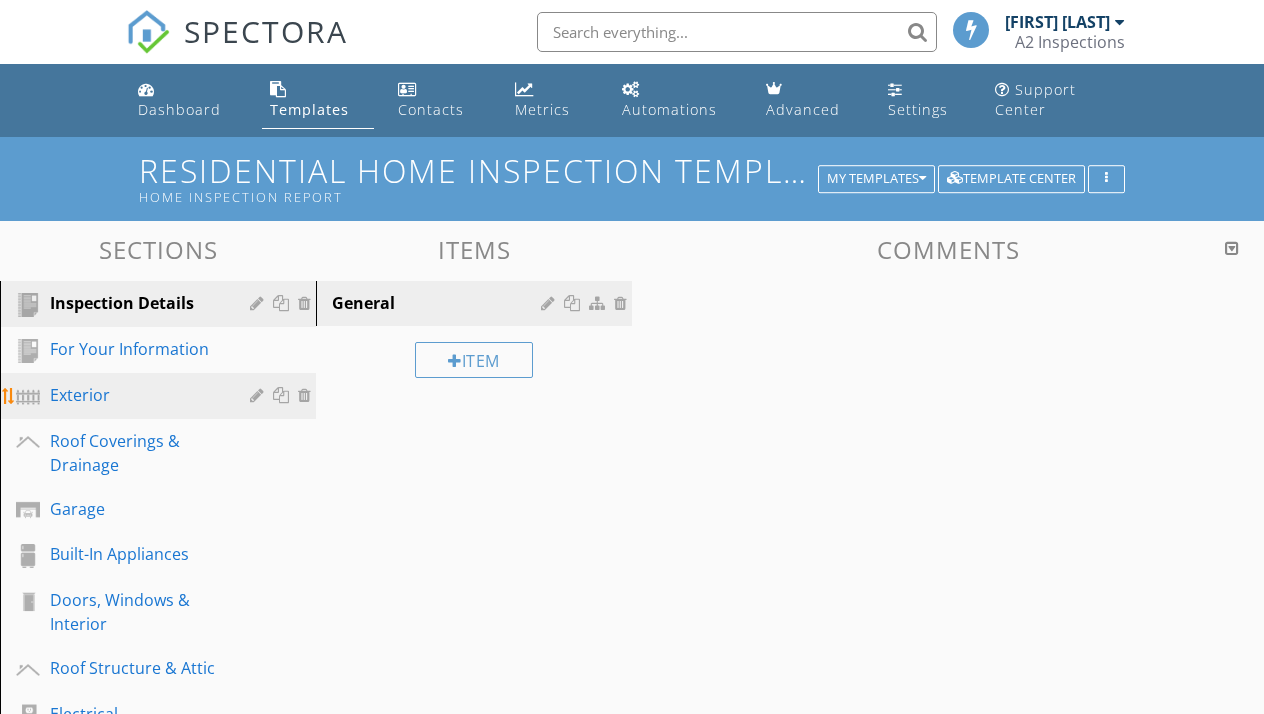 scroll, scrollTop: 0, scrollLeft: 0, axis: both 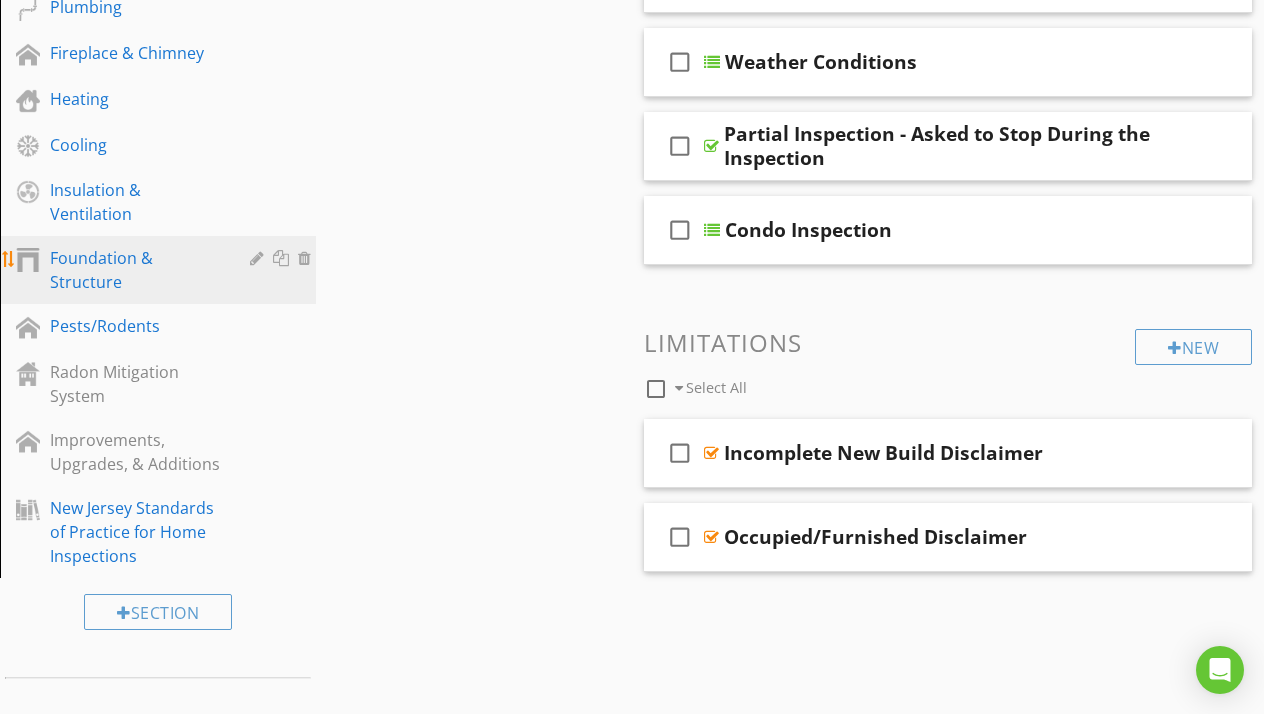click on "Foundation & Structure" at bounding box center [135, 270] 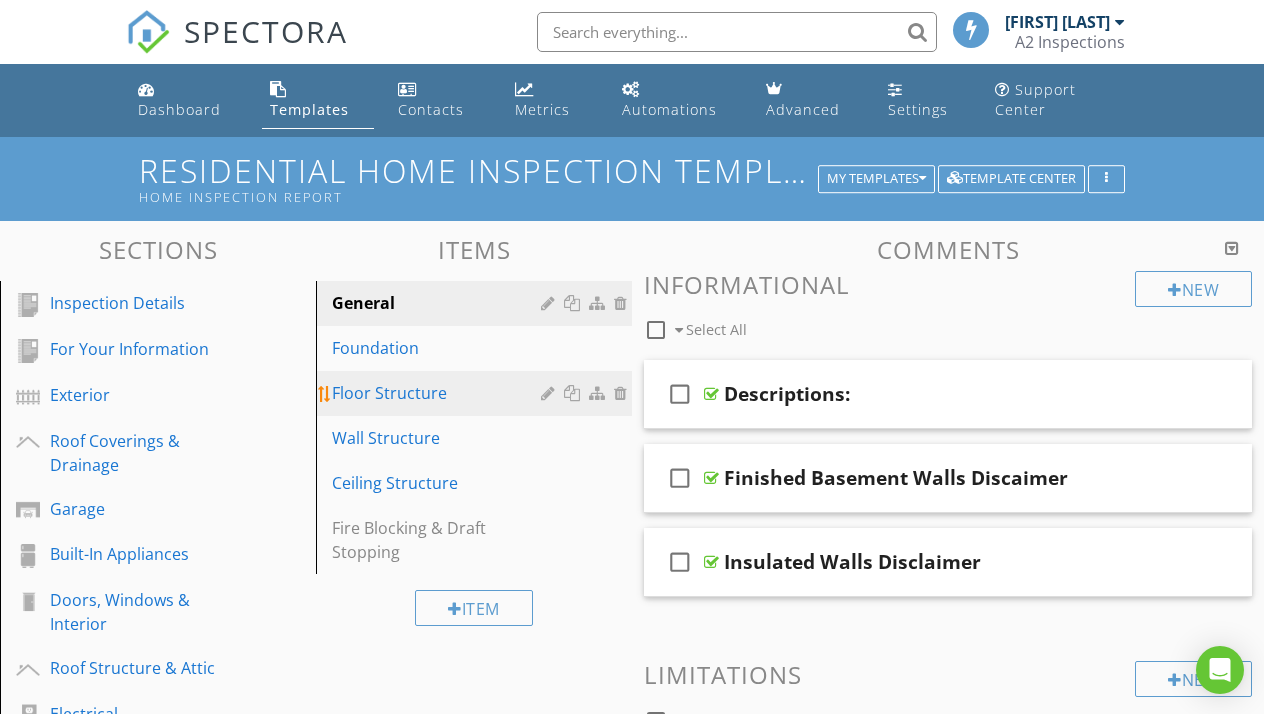scroll, scrollTop: 0, scrollLeft: 0, axis: both 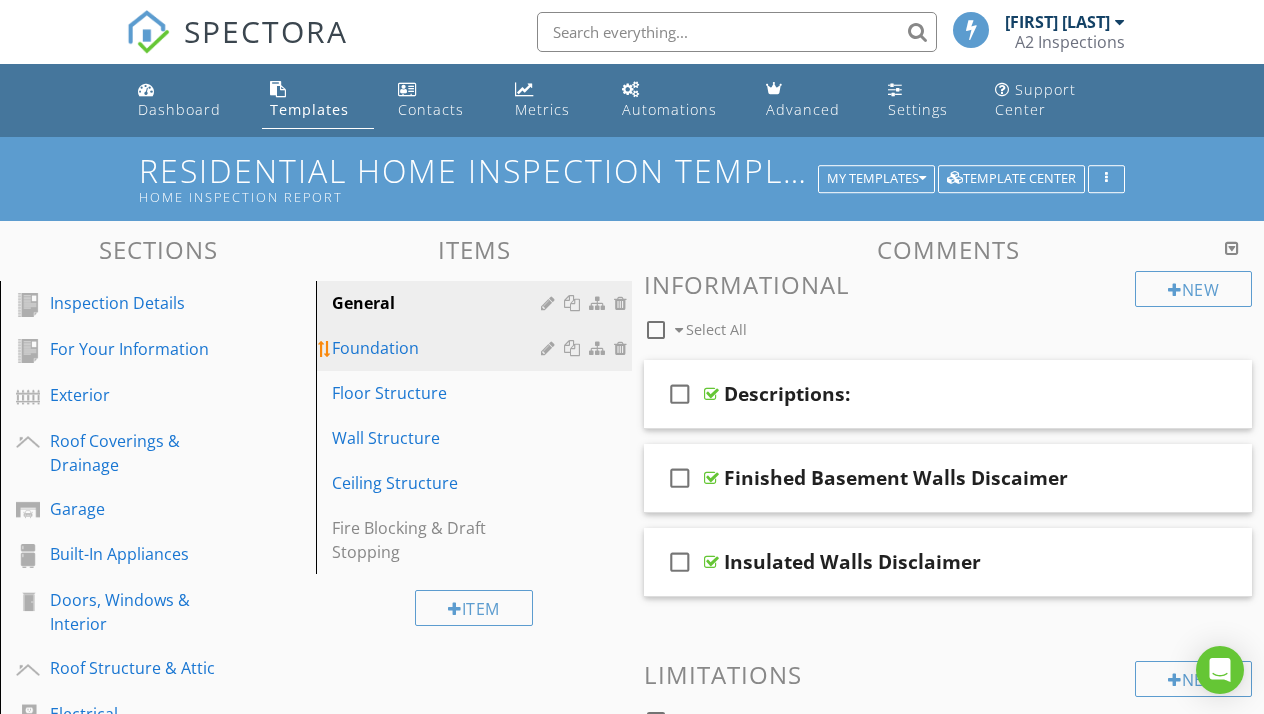 click on "Foundation" at bounding box center (439, 348) 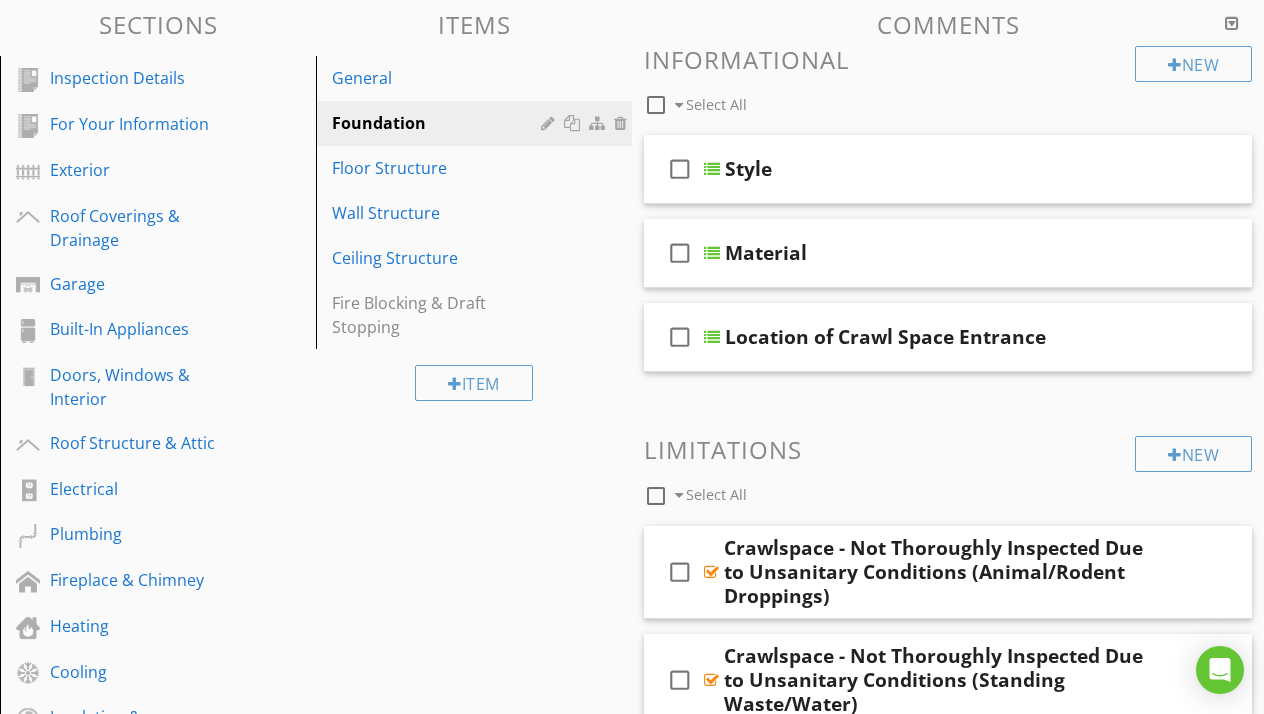scroll, scrollTop: 194, scrollLeft: 0, axis: vertical 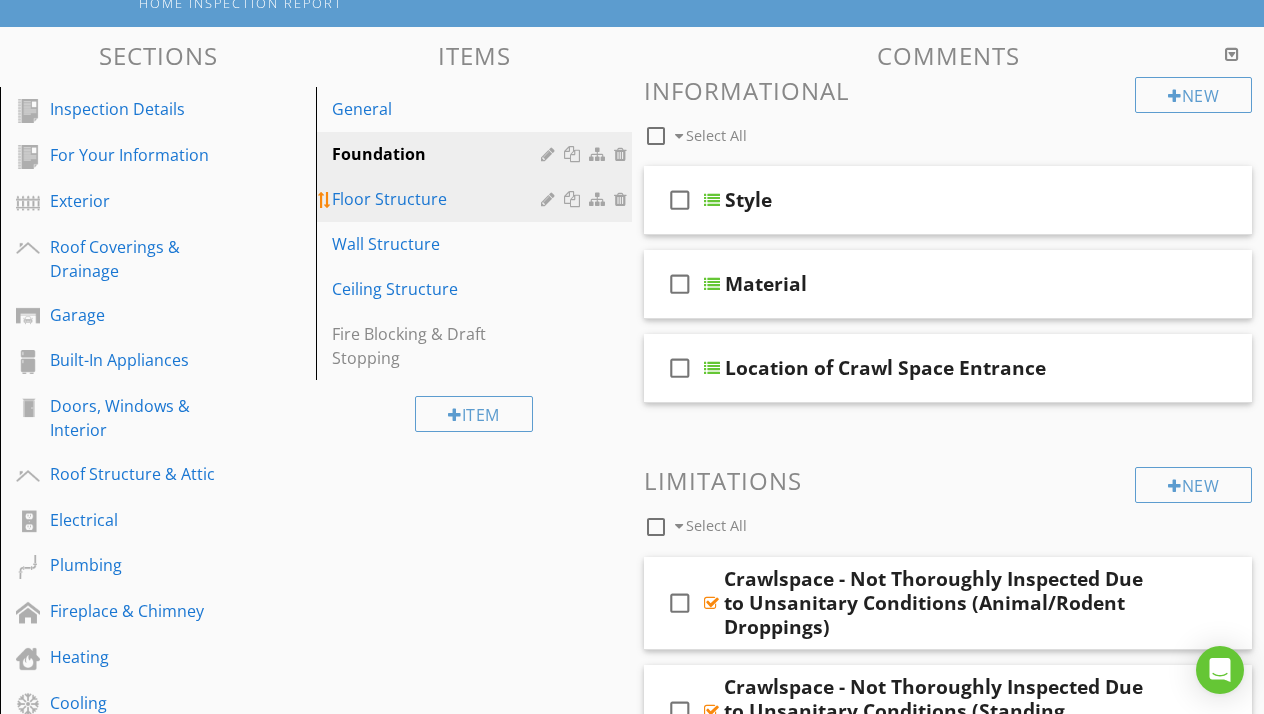 click on "Floor Structure" at bounding box center (439, 199) 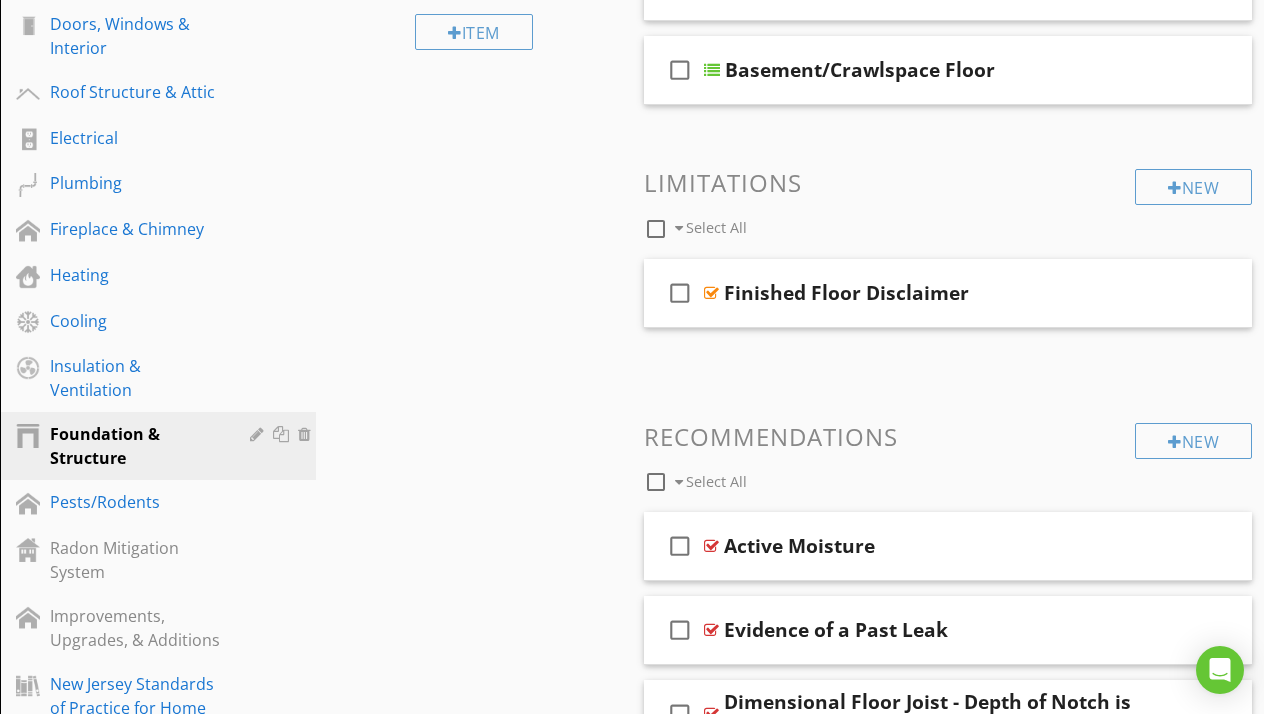 scroll, scrollTop: 582, scrollLeft: 0, axis: vertical 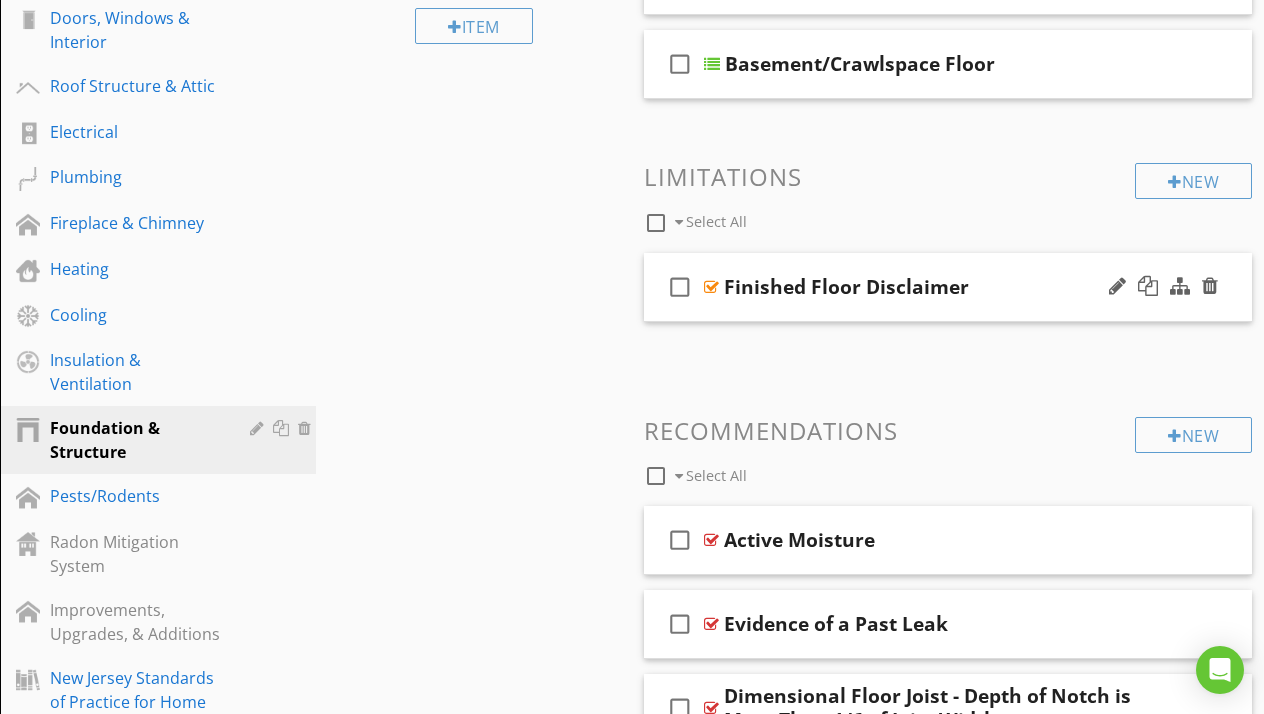 click at bounding box center (711, 287) 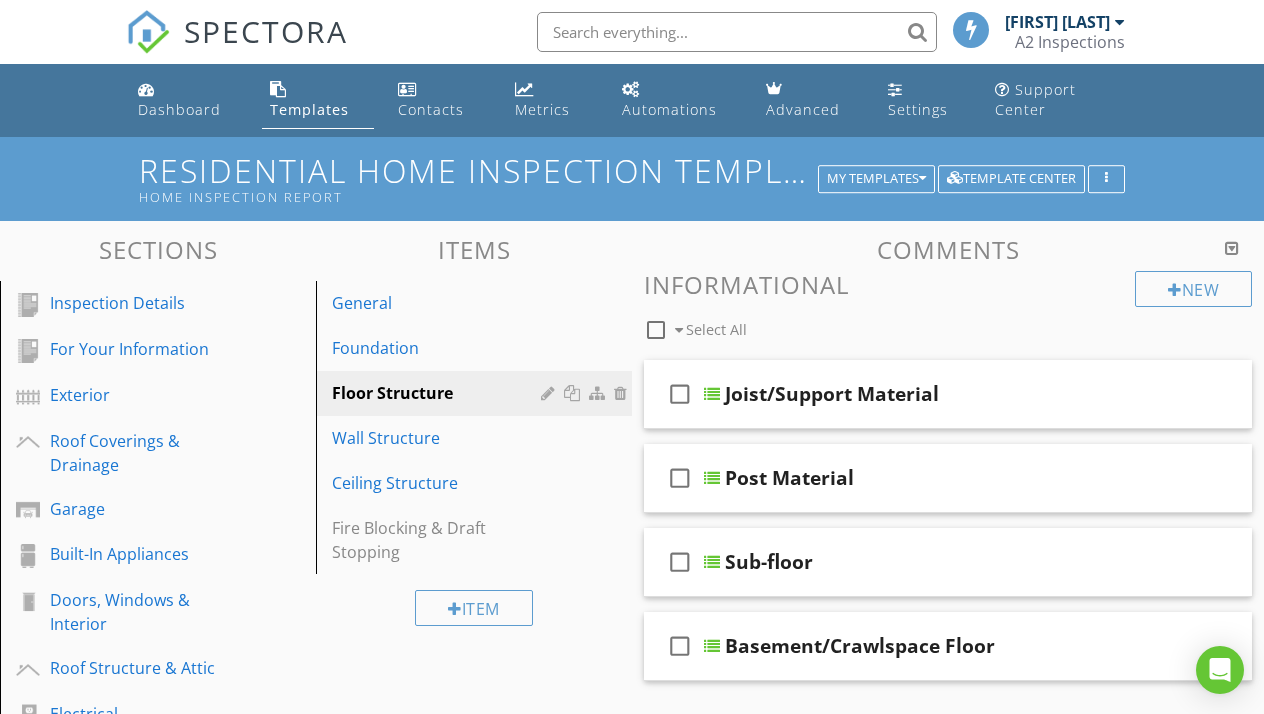 scroll, scrollTop: 0, scrollLeft: 0, axis: both 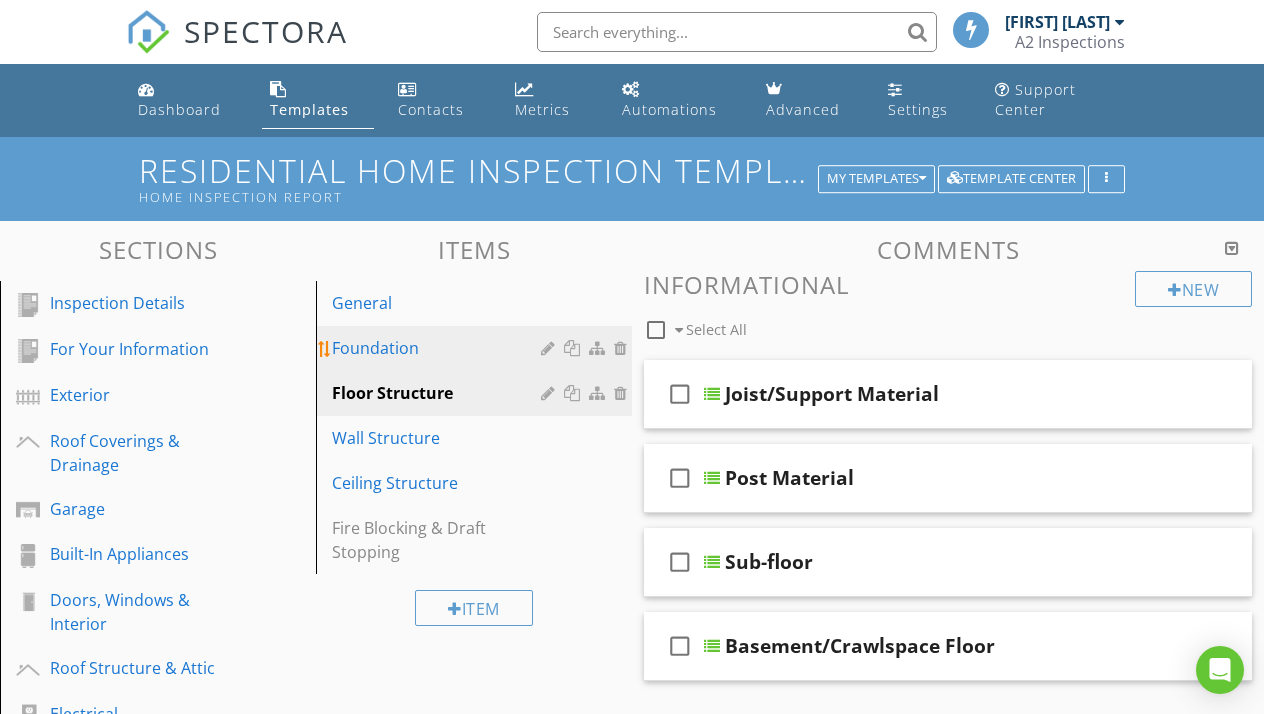 click on "Foundation" at bounding box center [439, 348] 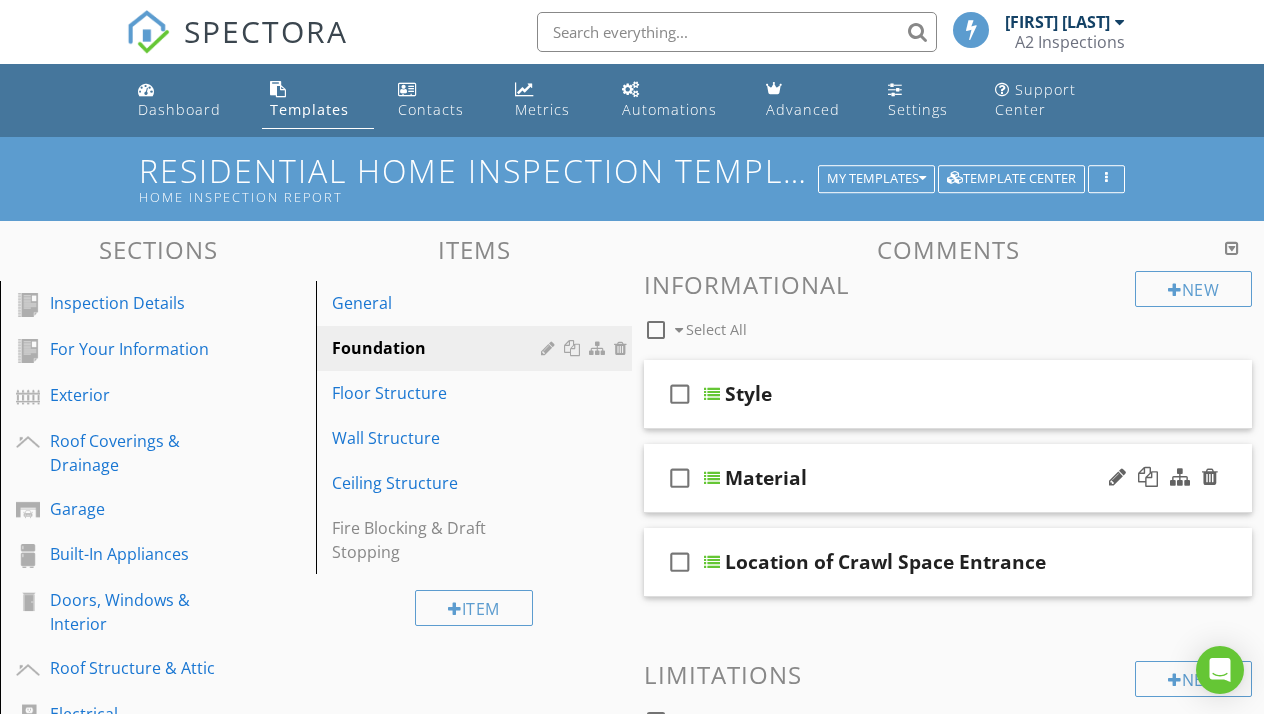 click at bounding box center [712, 478] 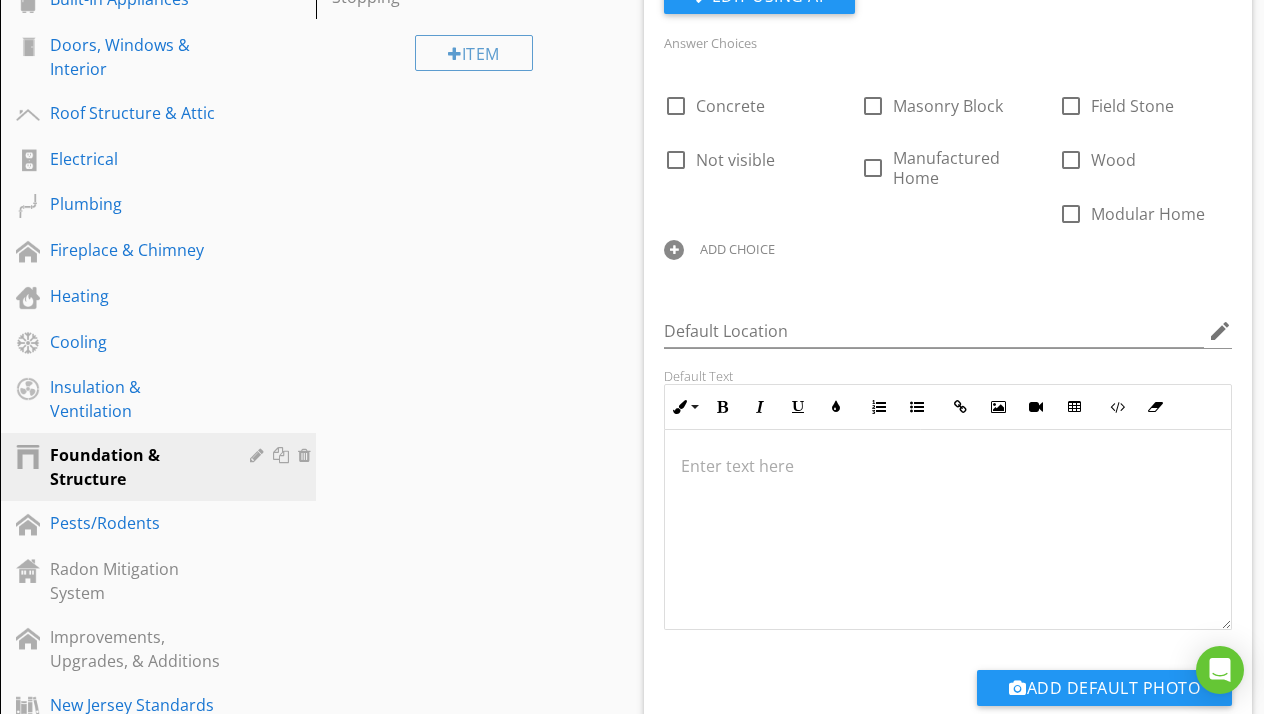 scroll, scrollTop: 557, scrollLeft: 0, axis: vertical 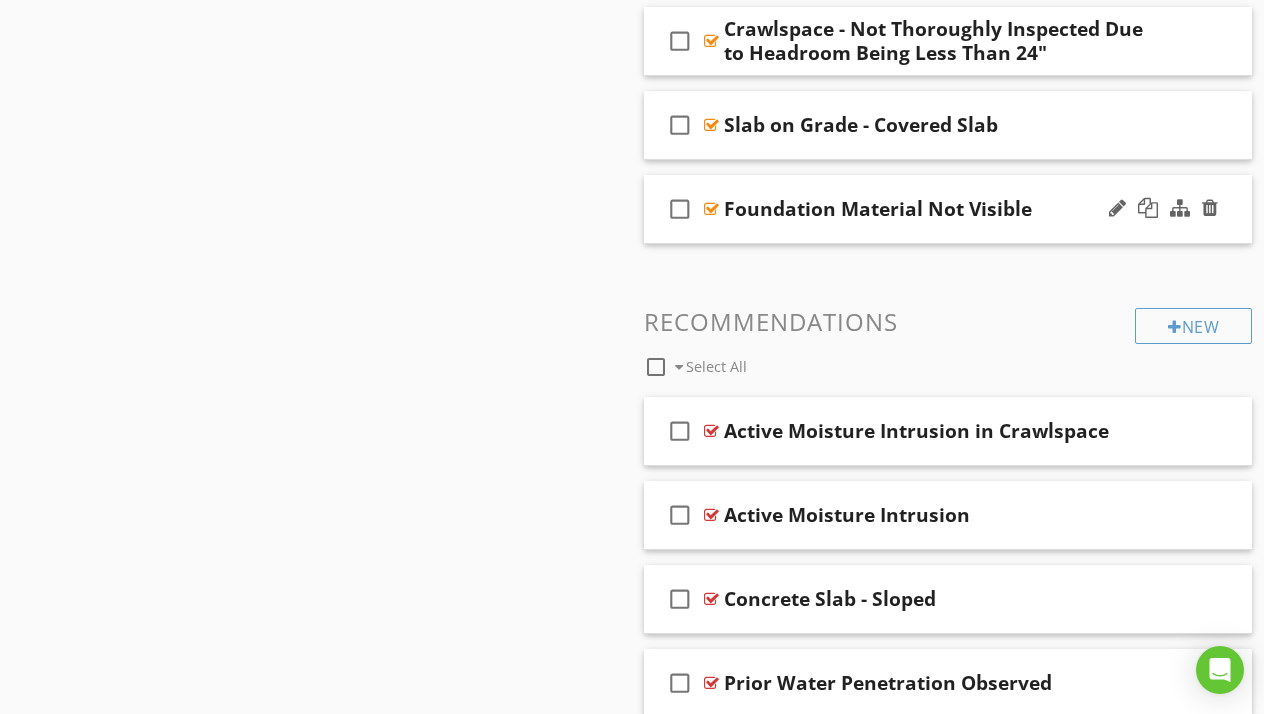 click at bounding box center (711, 209) 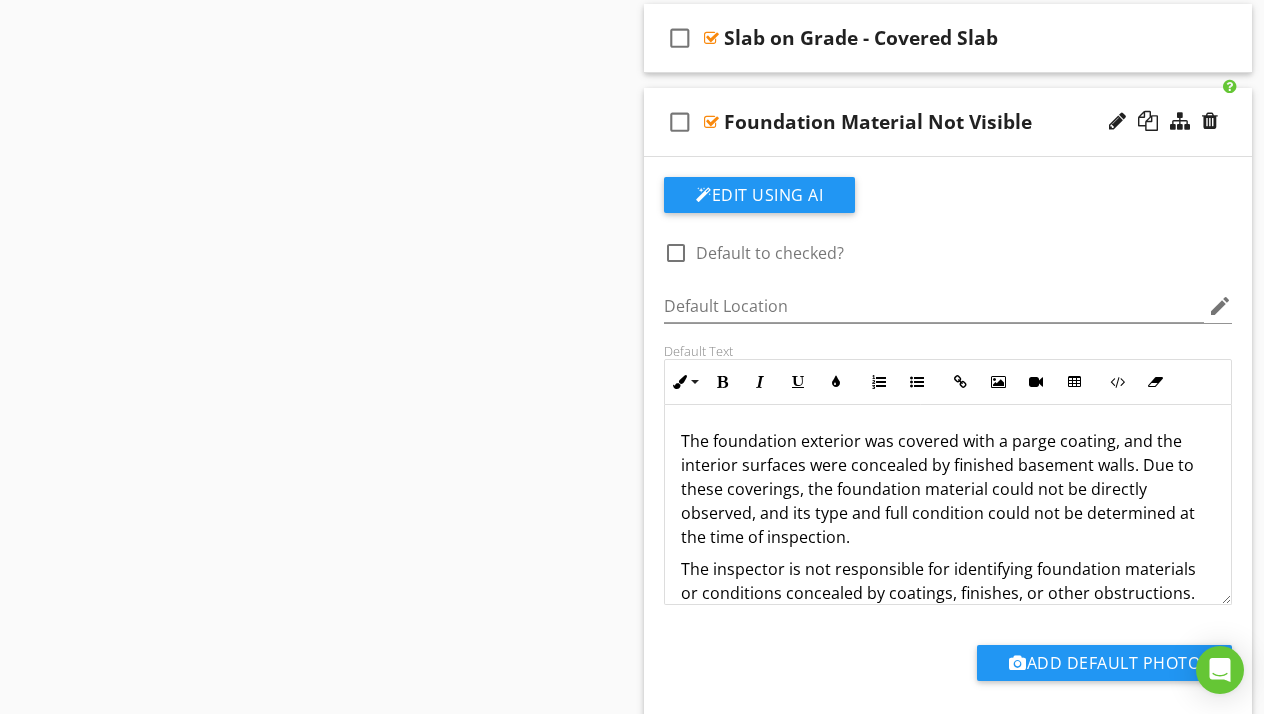 scroll, scrollTop: 1886, scrollLeft: 0, axis: vertical 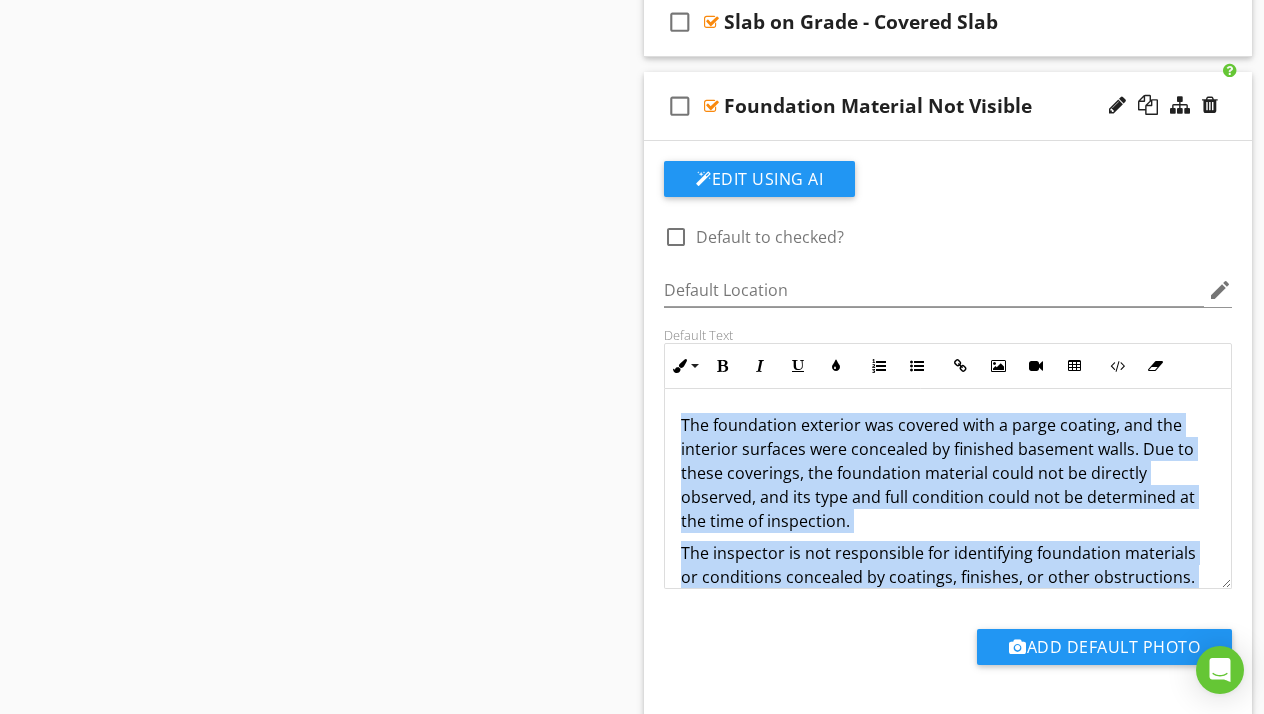 drag, startPoint x: 943, startPoint y: 554, endPoint x: 659, endPoint y: 341, distance: 355 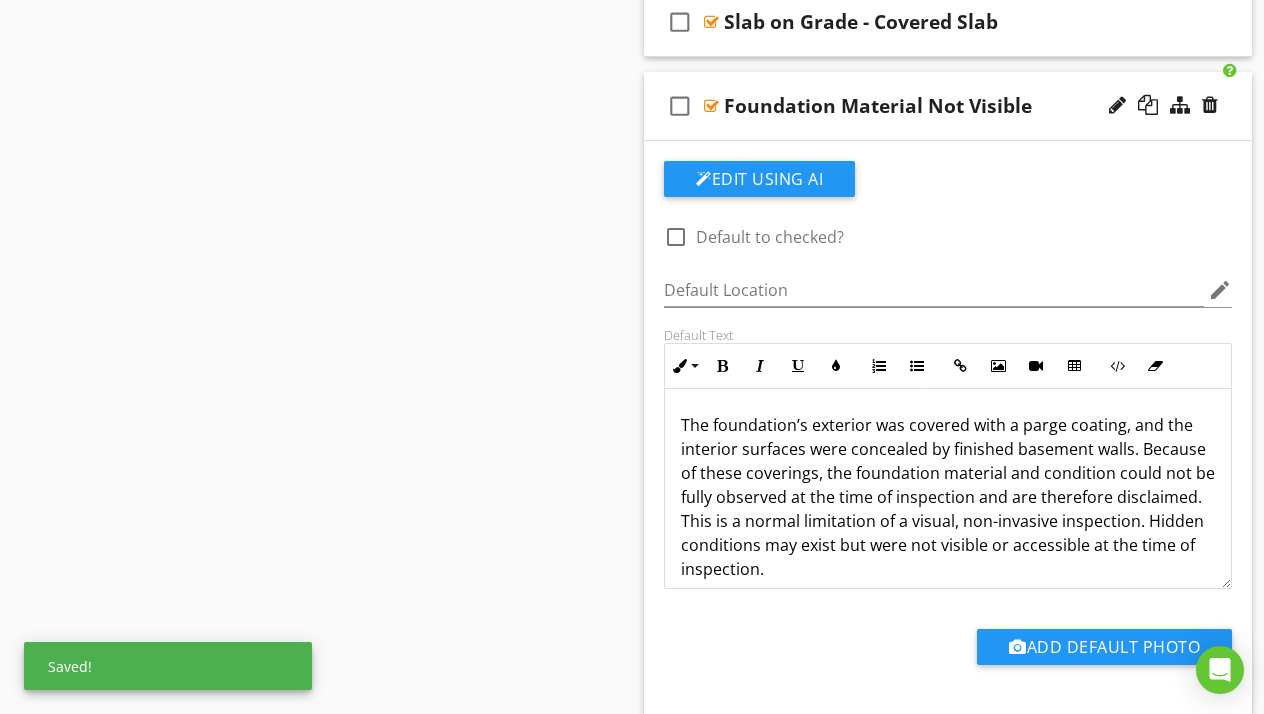 click on "The foundation’s exterior was covered with a parge coating, and the interior surfaces were concealed by finished basement walls. Because of these coverings, the foundation material and condition could not be fully observed at the time of inspection and are therefore disclaimed. This is a normal limitation of a visual, non-invasive inspection. Hidden conditions may exist but were not visible or accessible at the time of inspection." at bounding box center (948, 497) 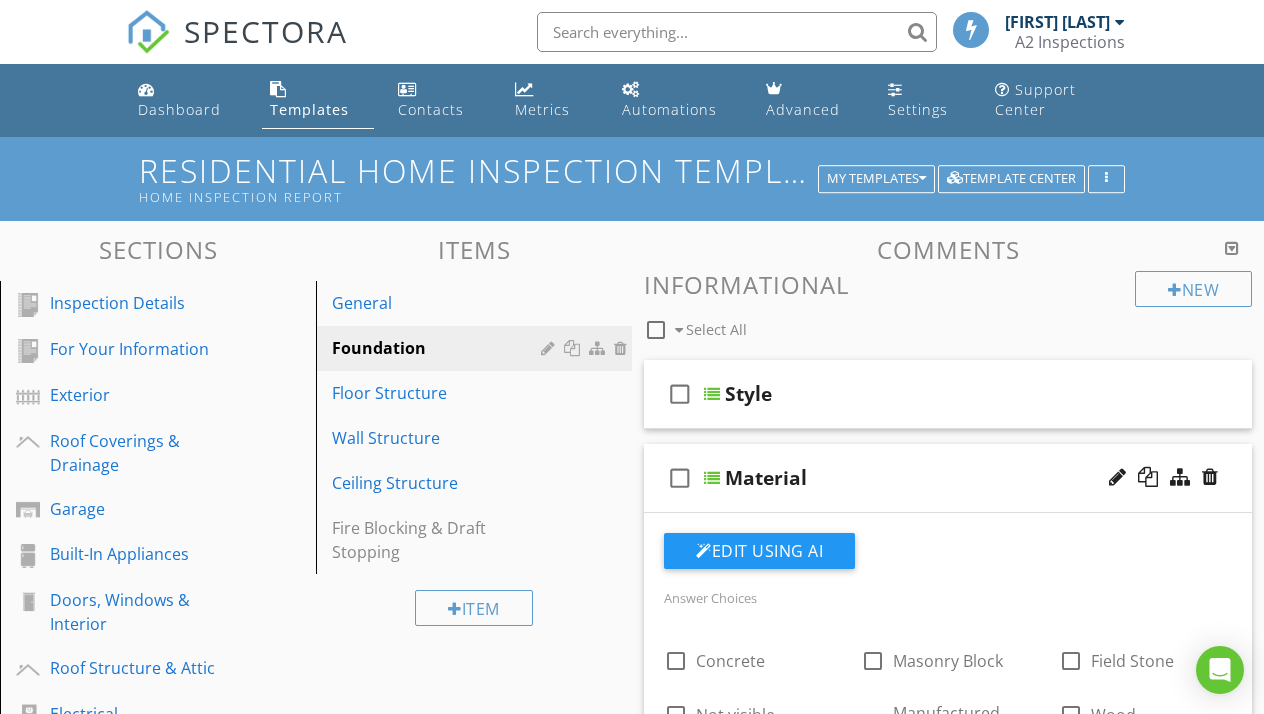 scroll, scrollTop: 0, scrollLeft: 0, axis: both 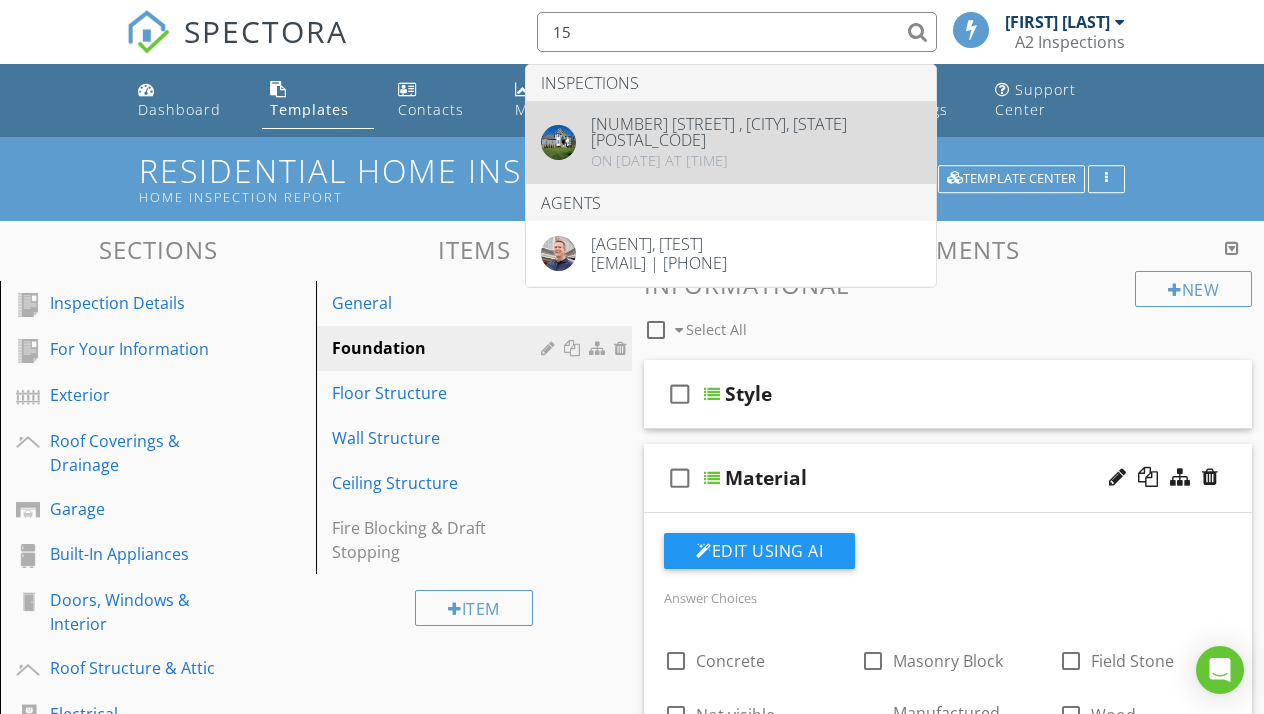 type on "15" 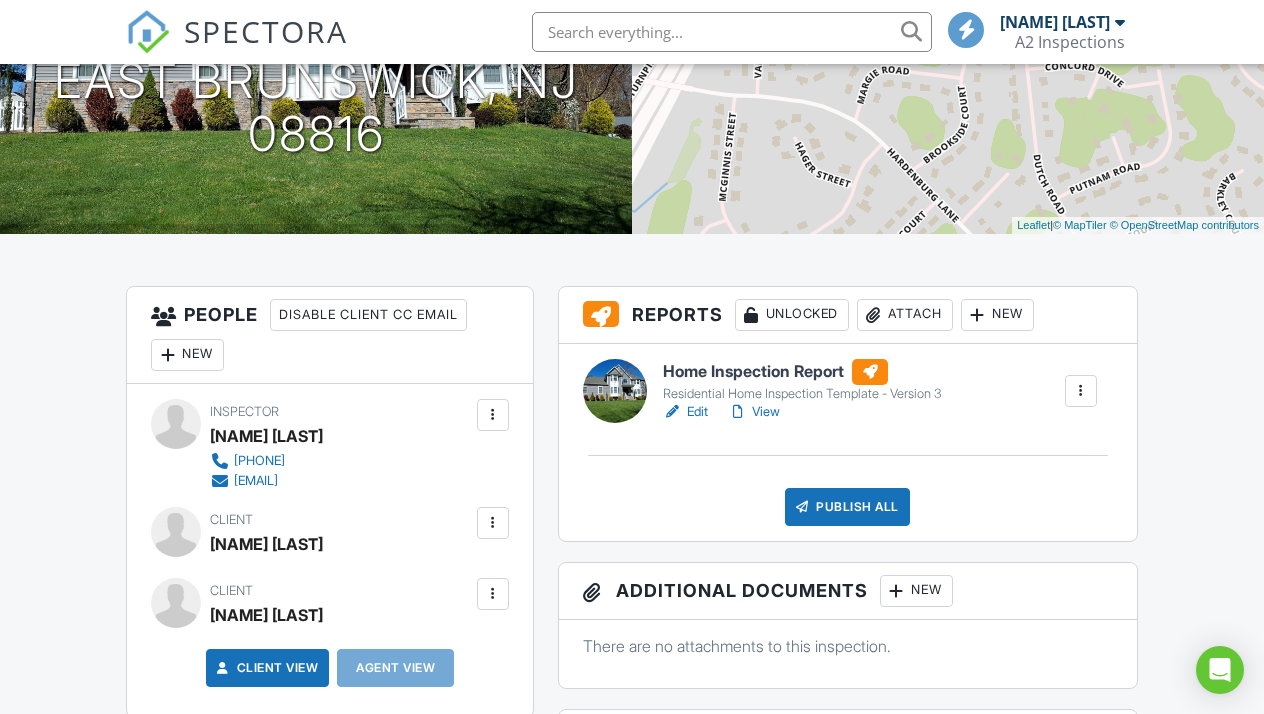 scroll, scrollTop: 584, scrollLeft: 0, axis: vertical 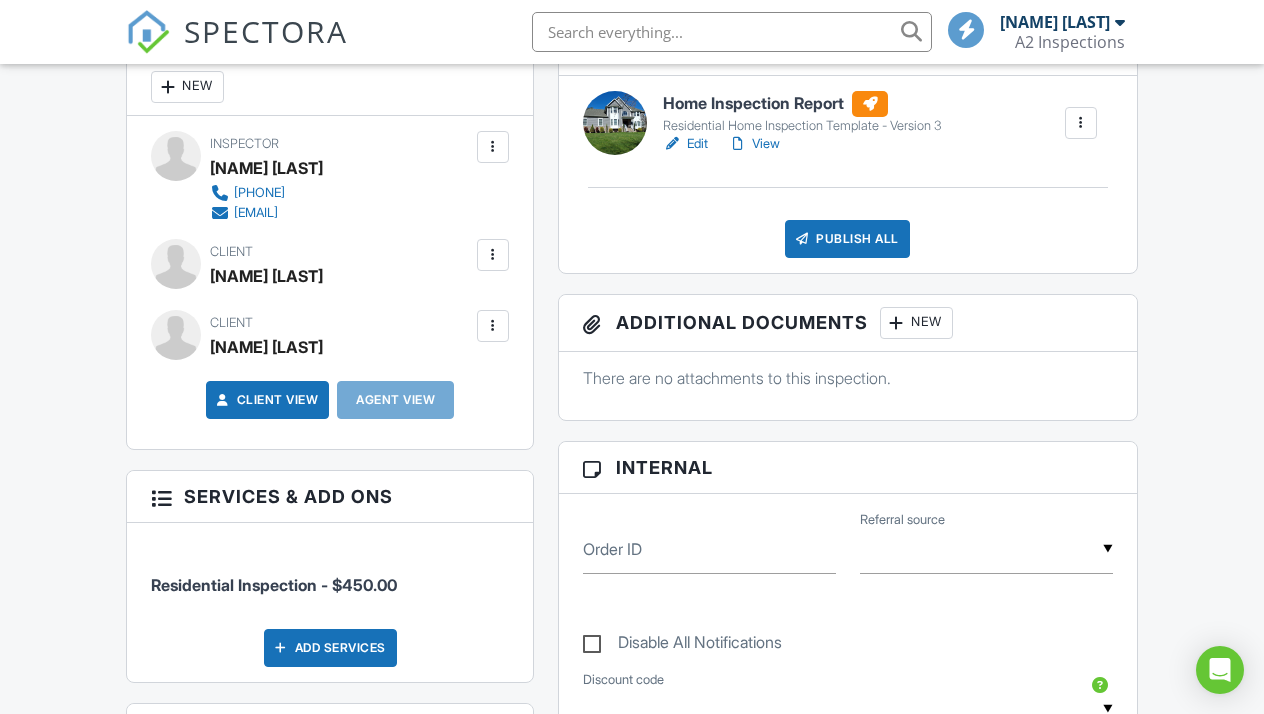 click on "Edit" at bounding box center (685, 144) 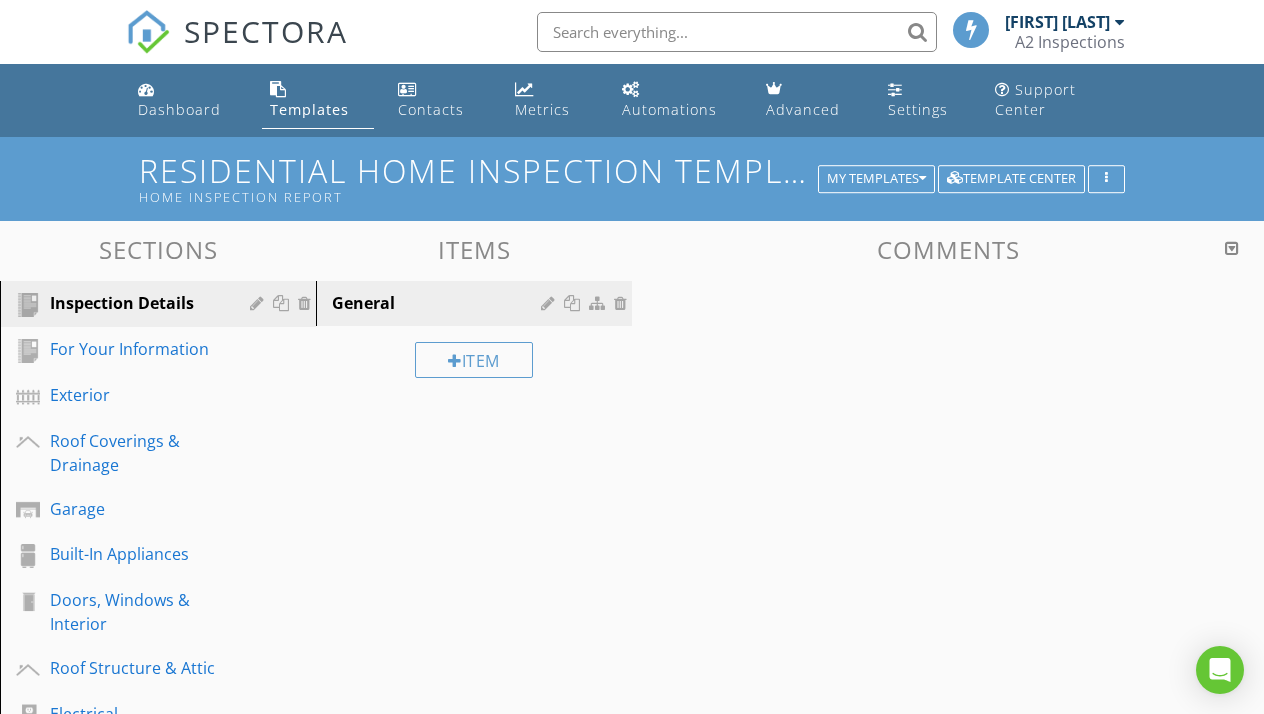 scroll, scrollTop: 0, scrollLeft: 0, axis: both 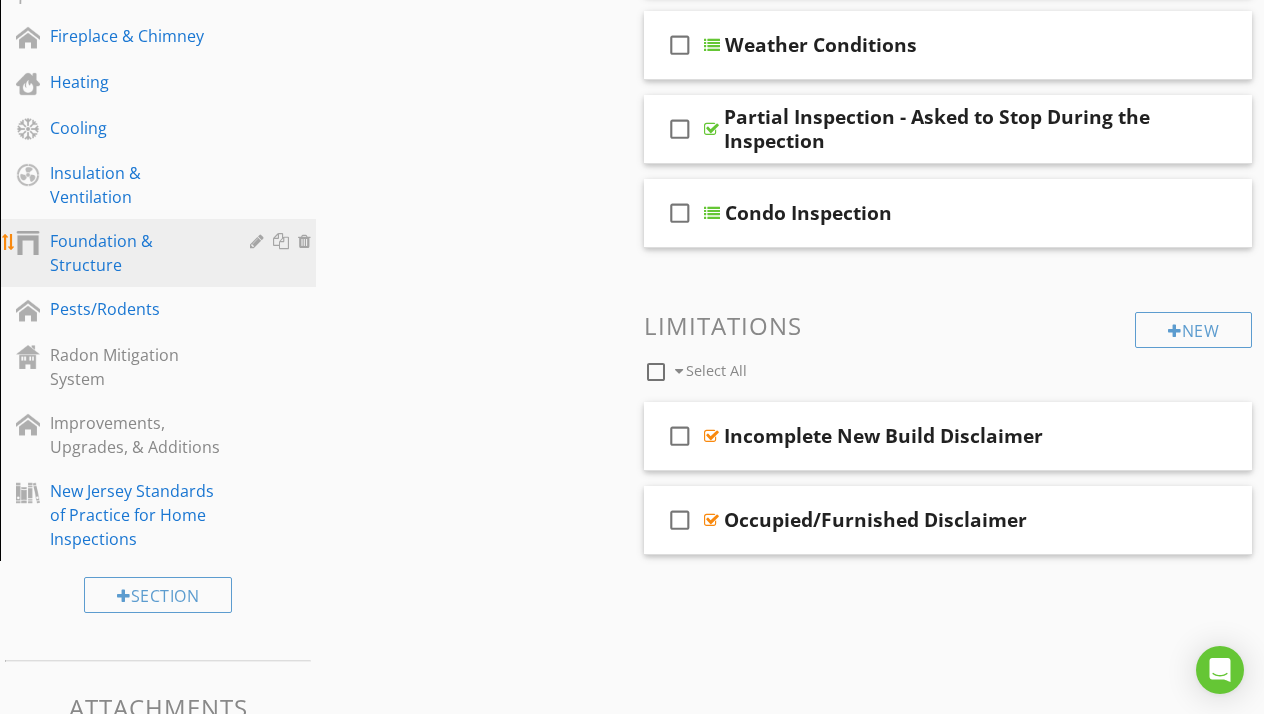 click on "Foundation & Structure" at bounding box center [135, 253] 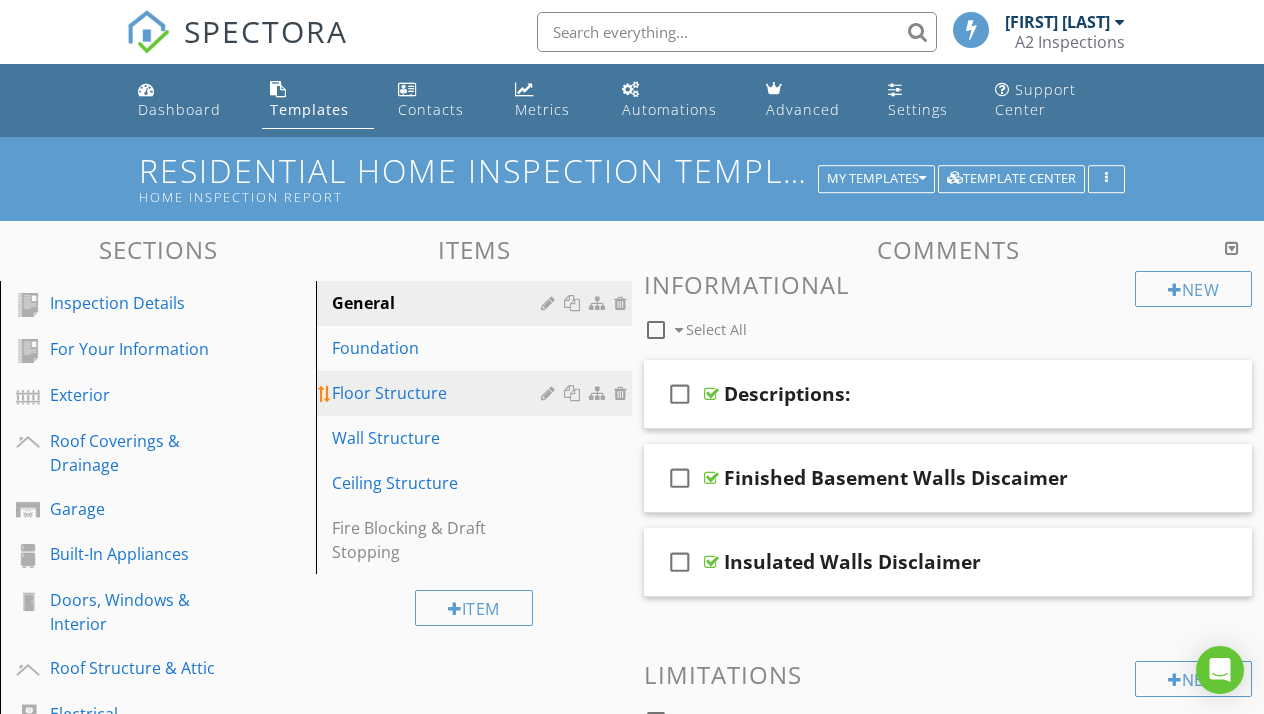 scroll, scrollTop: 0, scrollLeft: 0, axis: both 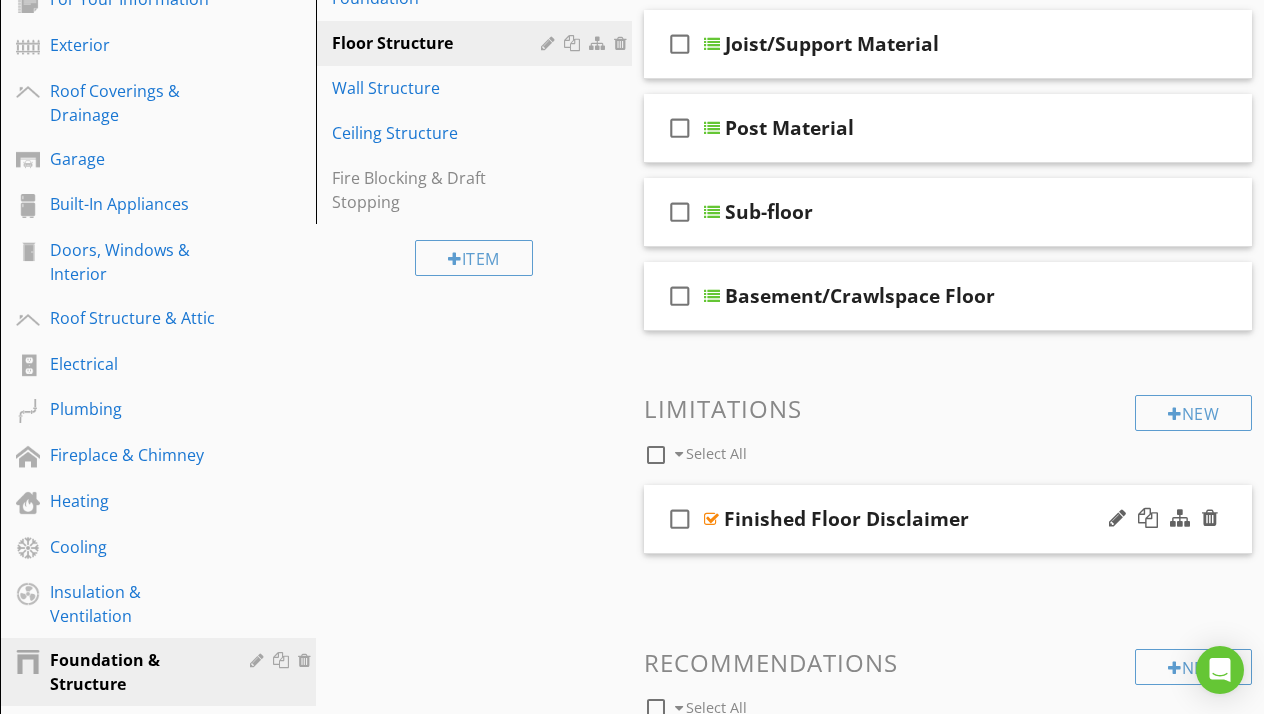 click at bounding box center (711, 519) 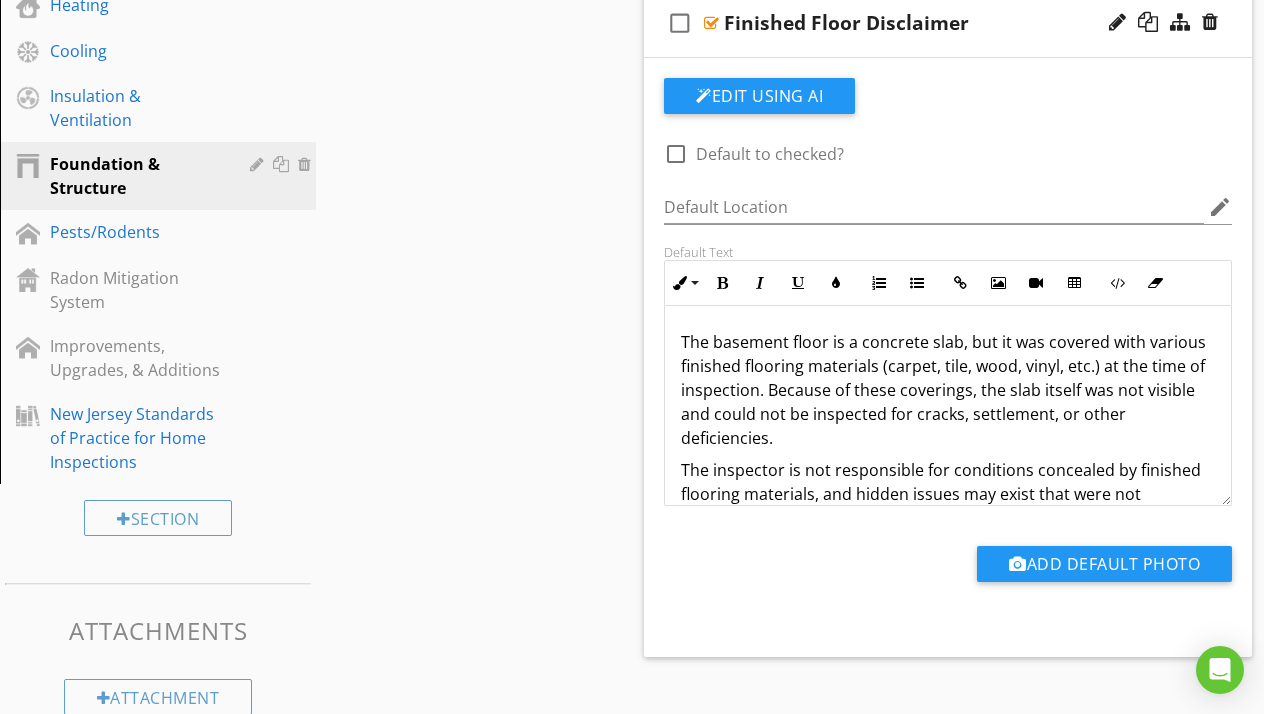scroll, scrollTop: 849, scrollLeft: 0, axis: vertical 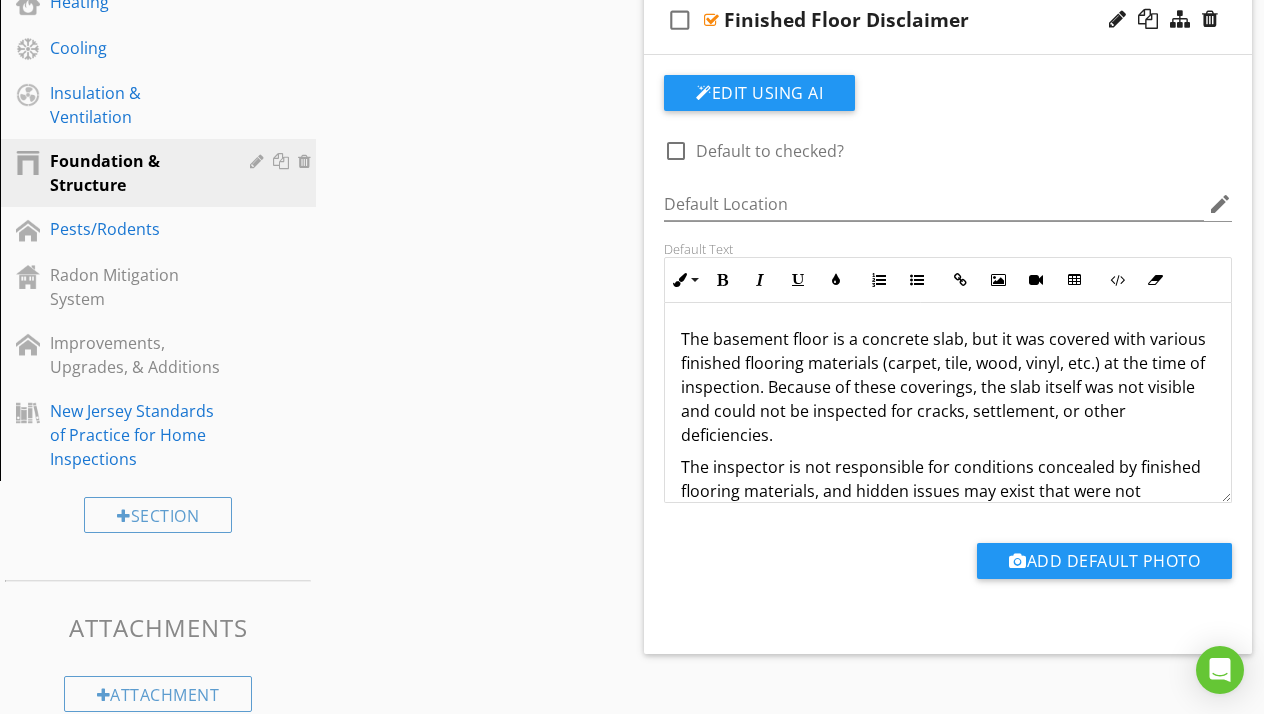 click on "The inspector is not responsible for conditions concealed by finished flooring materials, and hidden issues may exist that were not accessible or visible during the inspection." at bounding box center [948, 491] 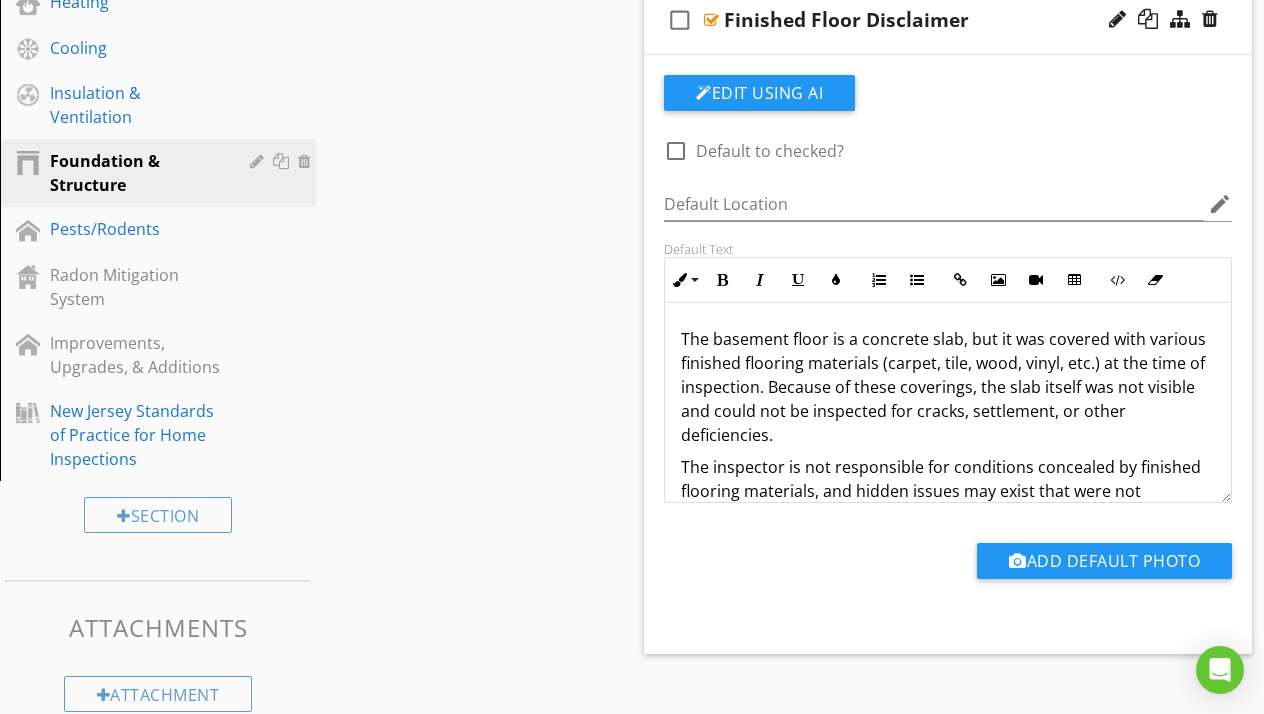 click on "The basement floor is a concrete slab, but it was covered with various finished flooring materials (carpet, tile, wood, vinyl, etc.) at the time of inspection. Because of these coverings, the slab itself was not visible and could not be inspected for cracks, settlement, or other deficiencies. The inspector is not responsible for conditions concealed by finished flooring materials, and hidden issues may exist that were not accessible or visible during the inspection." at bounding box center [948, 427] 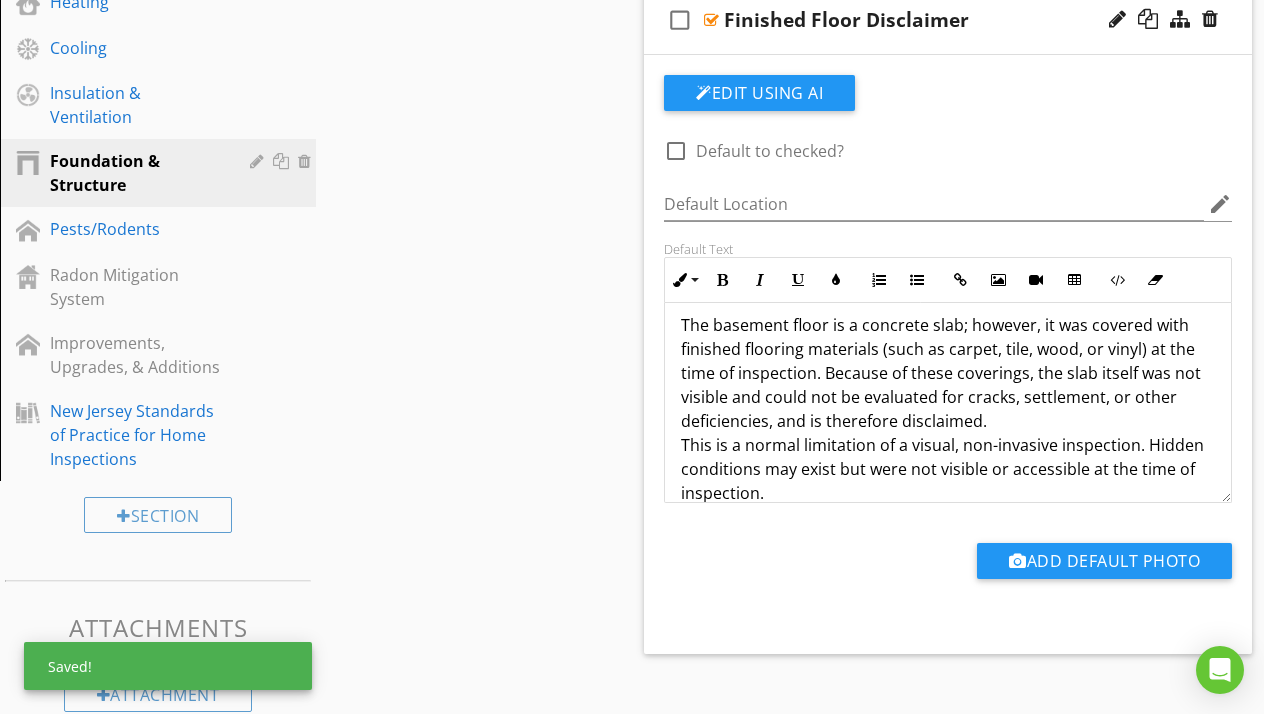 click on "The basement floor is a concrete slab; however, it was covered with finished flooring materials (such as carpet, tile, wood, or vinyl) at the time of inspection. Because of these coverings, the slab itself was not visible and could not be evaluated for cracks, settlement, or other deficiencies, and is therefore disclaimed. This is a normal limitation of a visual, non-invasive inspection. Hidden conditions may exist but were not visible or accessible at the time of inspection." at bounding box center (948, 409) 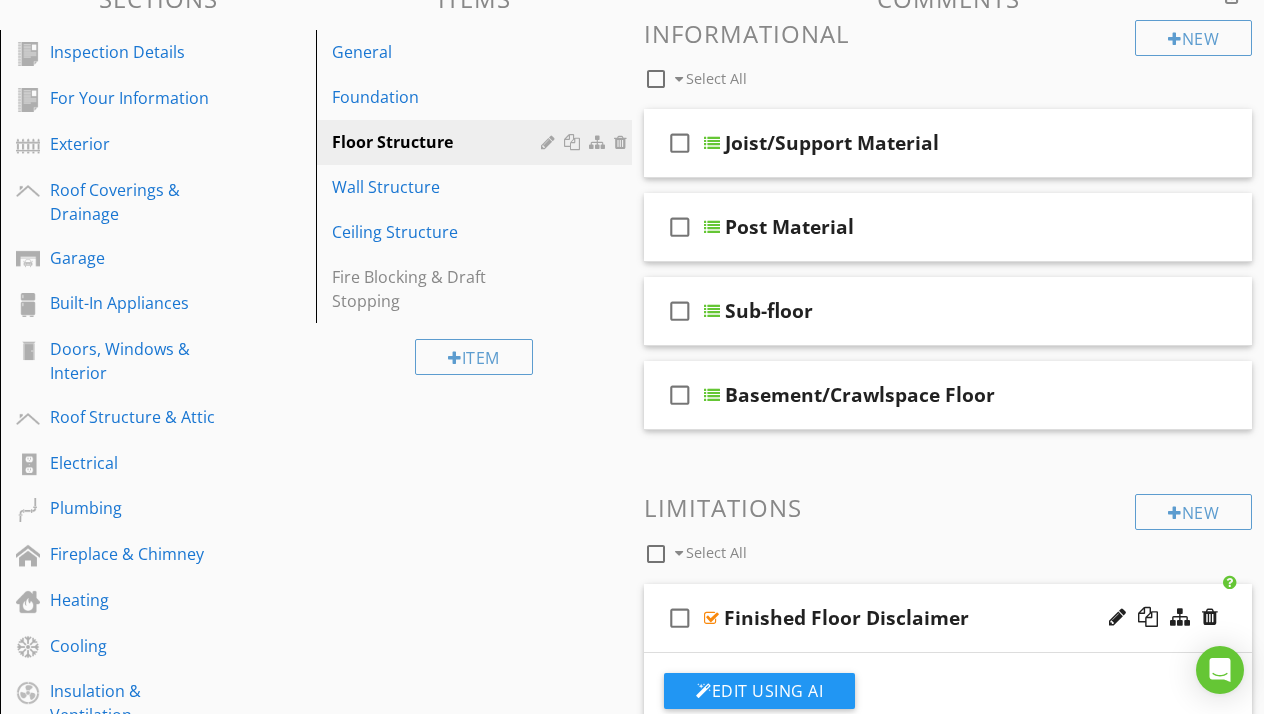 scroll, scrollTop: 235, scrollLeft: 0, axis: vertical 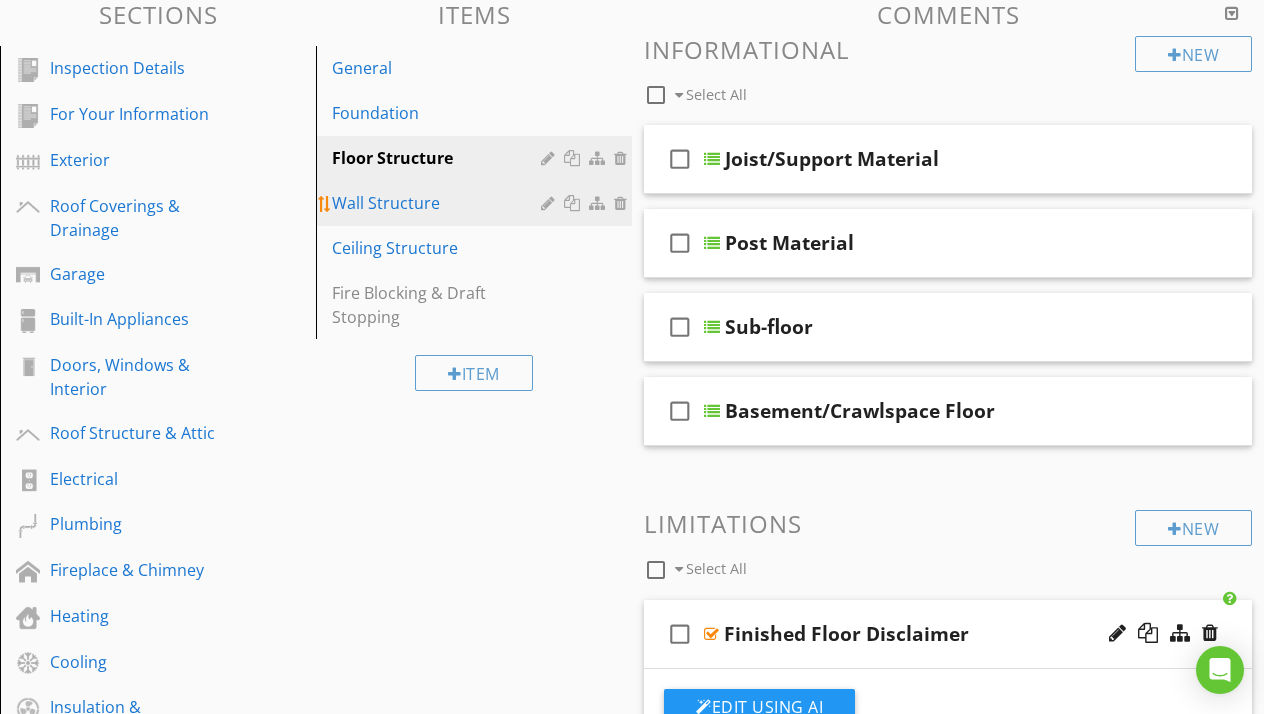 click on "Wall Structure" at bounding box center (439, 203) 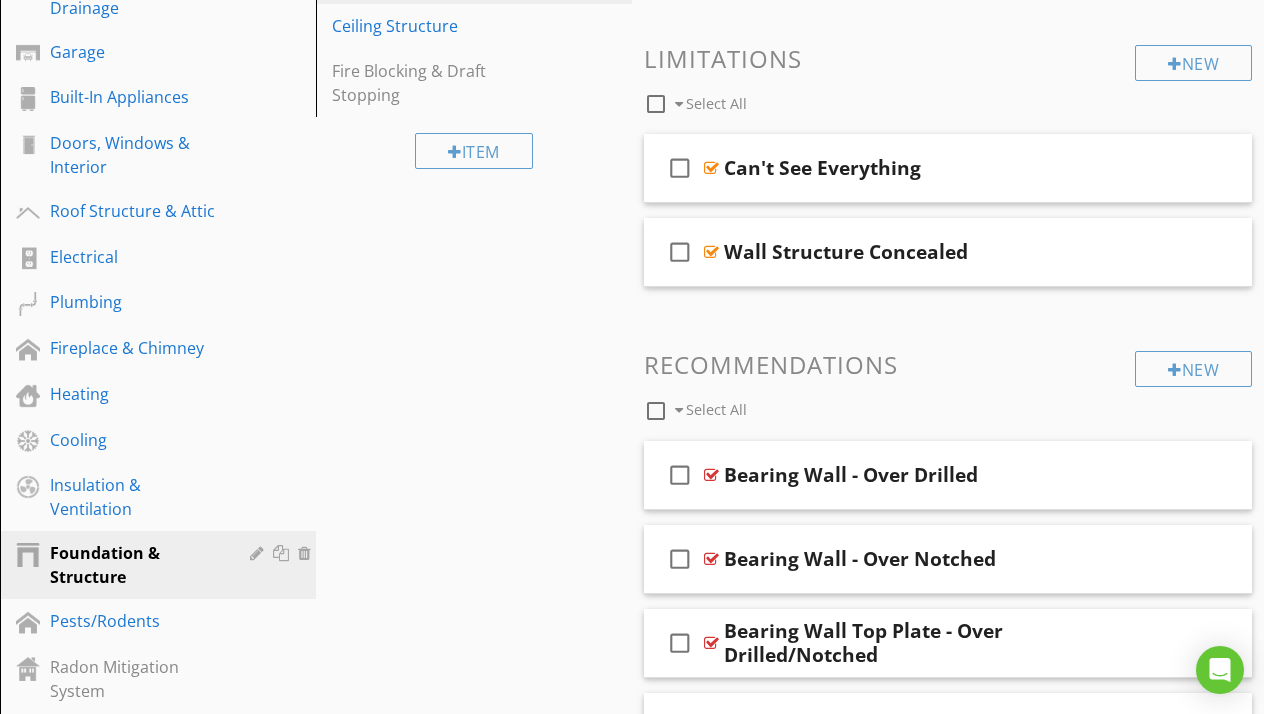 scroll, scrollTop: 458, scrollLeft: 0, axis: vertical 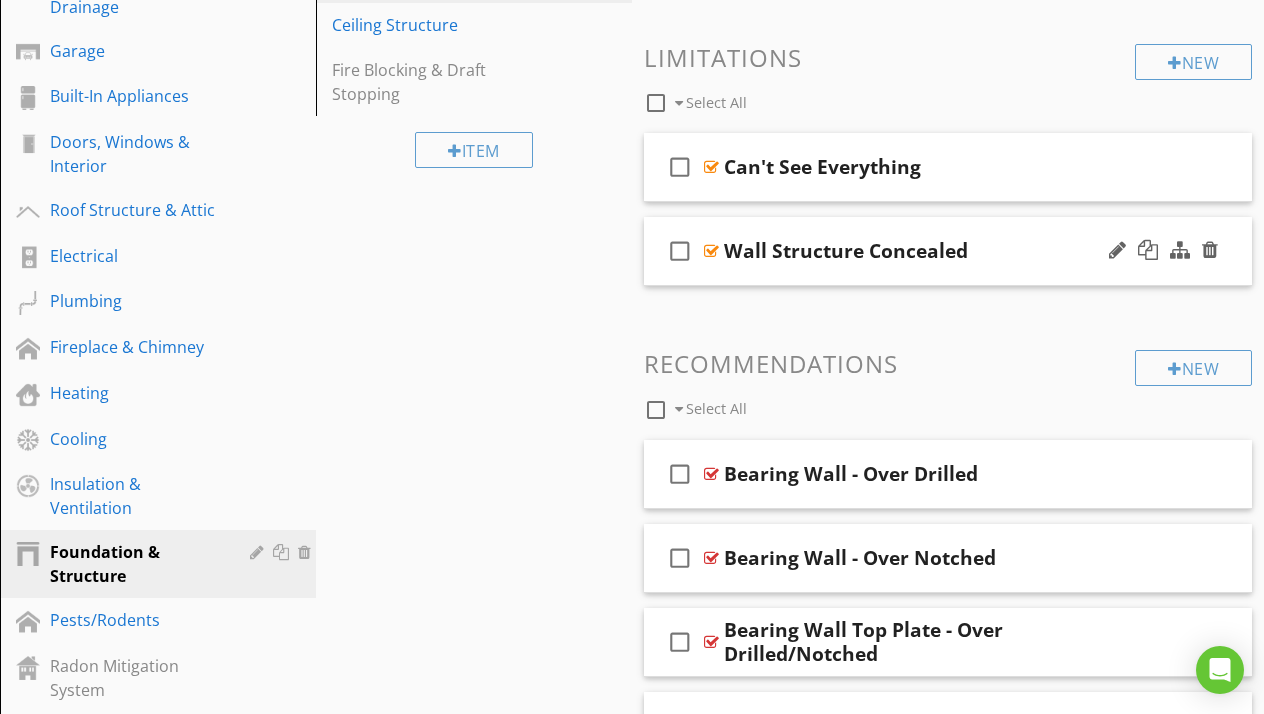 click at bounding box center [711, 251] 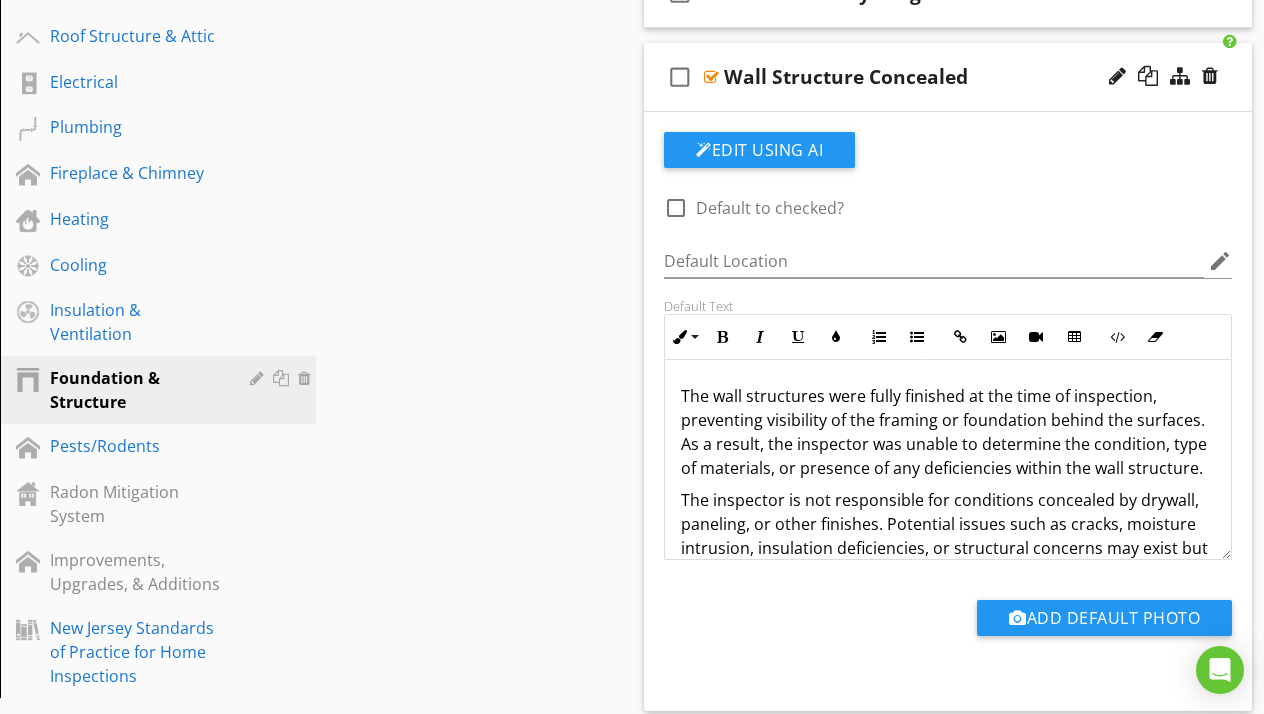 scroll, scrollTop: 654, scrollLeft: 0, axis: vertical 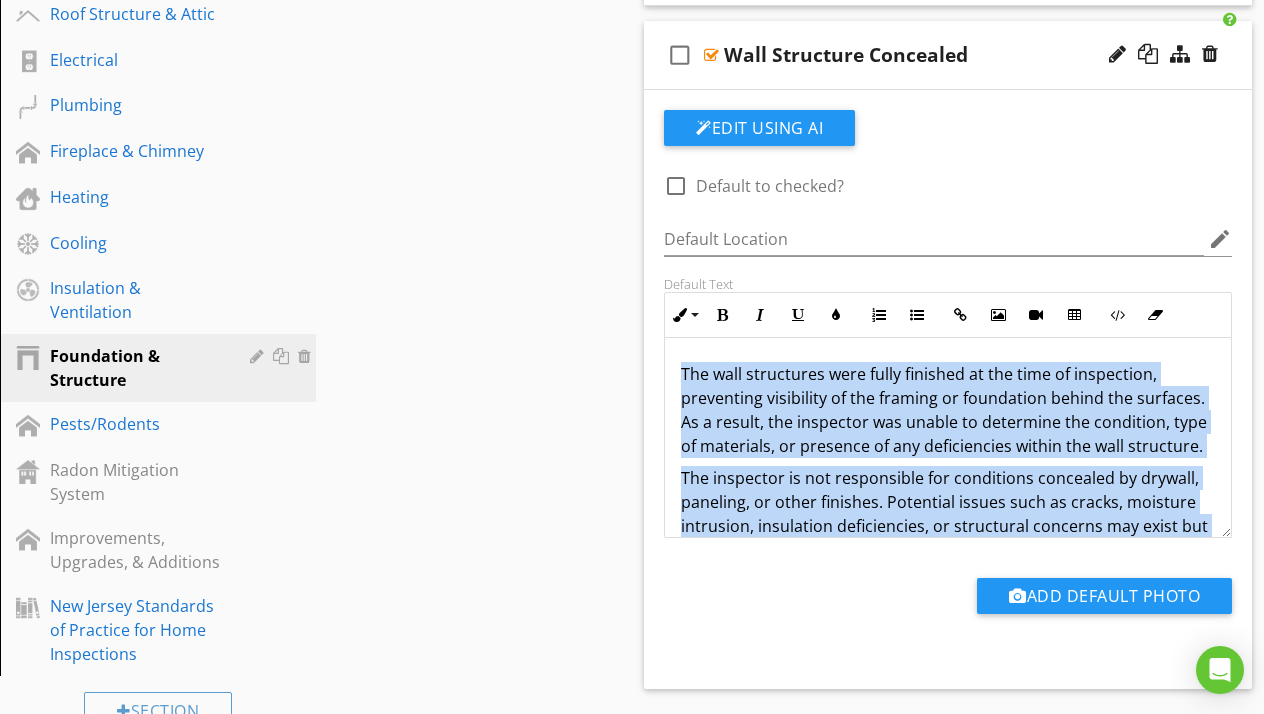 drag, startPoint x: 1076, startPoint y: 504, endPoint x: 607, endPoint y: 248, distance: 534.3192 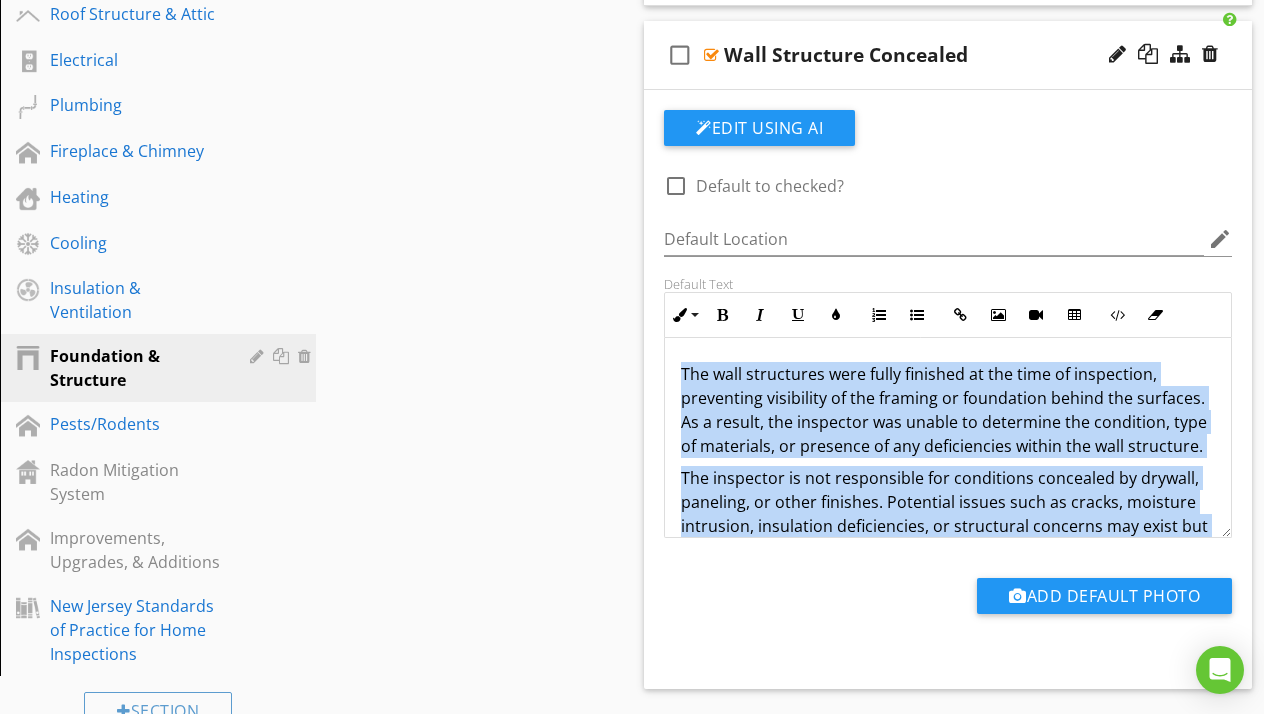copy on "The wall structures were fully finished at the time of inspection, preventing visibility of the framing or foundation behind the surfaces. As a result, the inspector was unable to determine the condition, type of materials, or presence of any deficiencies within the wall structure. The inspector is not responsible for conditions concealed by drywall, paneling, or other finishes. Potential issues such as cracks, moisture intrusion, insulation deficiencies, or structural concerns may exist but were not visible or accessible during this inspection." 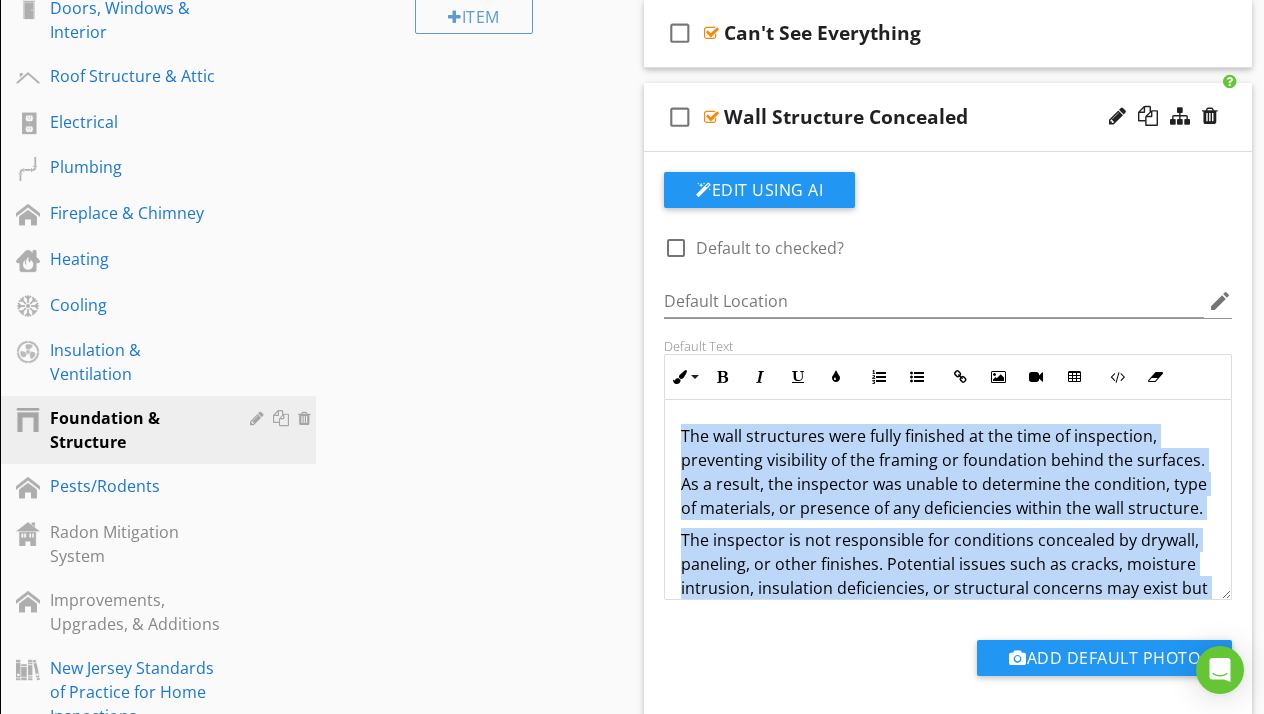 scroll, scrollTop: 615, scrollLeft: 0, axis: vertical 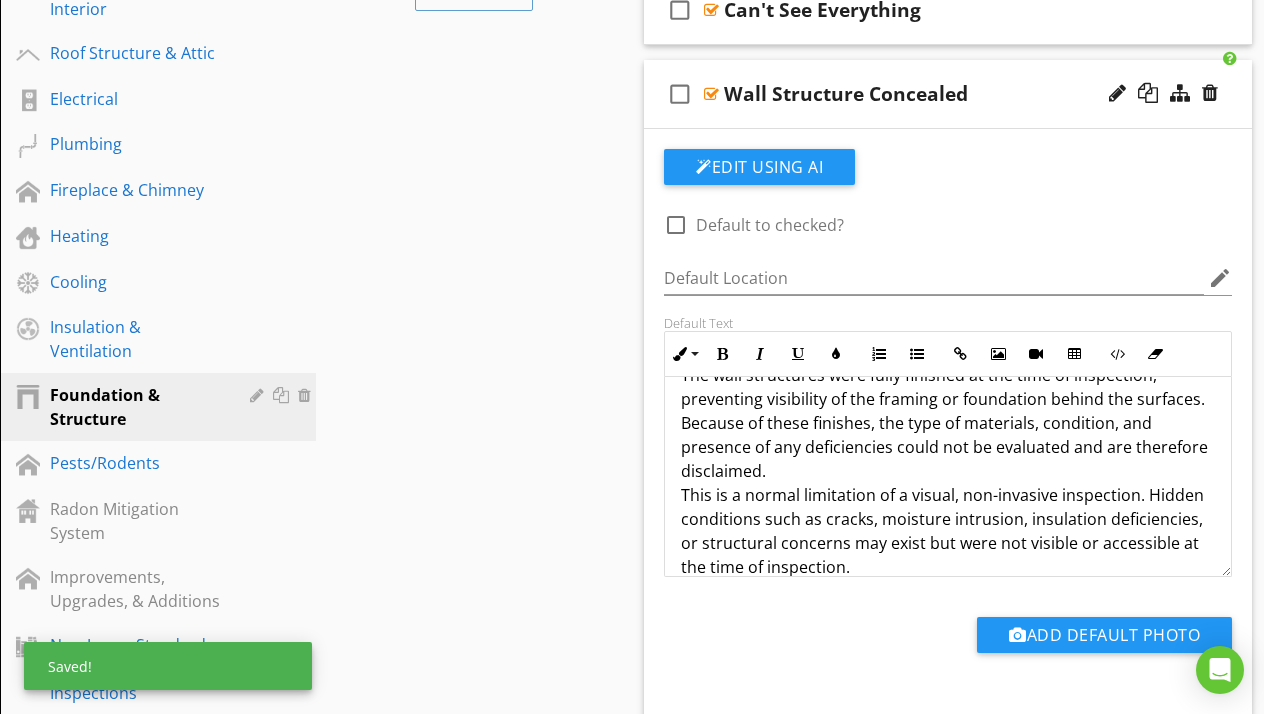 click on "The wall structures were fully finished at the time of inspection, preventing visibility of the framing or foundation behind the surfaces. Because of these finishes, the type of materials, condition, and presence of any deficiencies could not be evaluated and are therefore disclaimed. This is a normal limitation of a visual, non-invasive inspection. Hidden conditions such as cracks, moisture intrusion, insulation deficiencies, or structural concerns may exist but were not visible or accessible at the time of inspection." at bounding box center [948, 471] 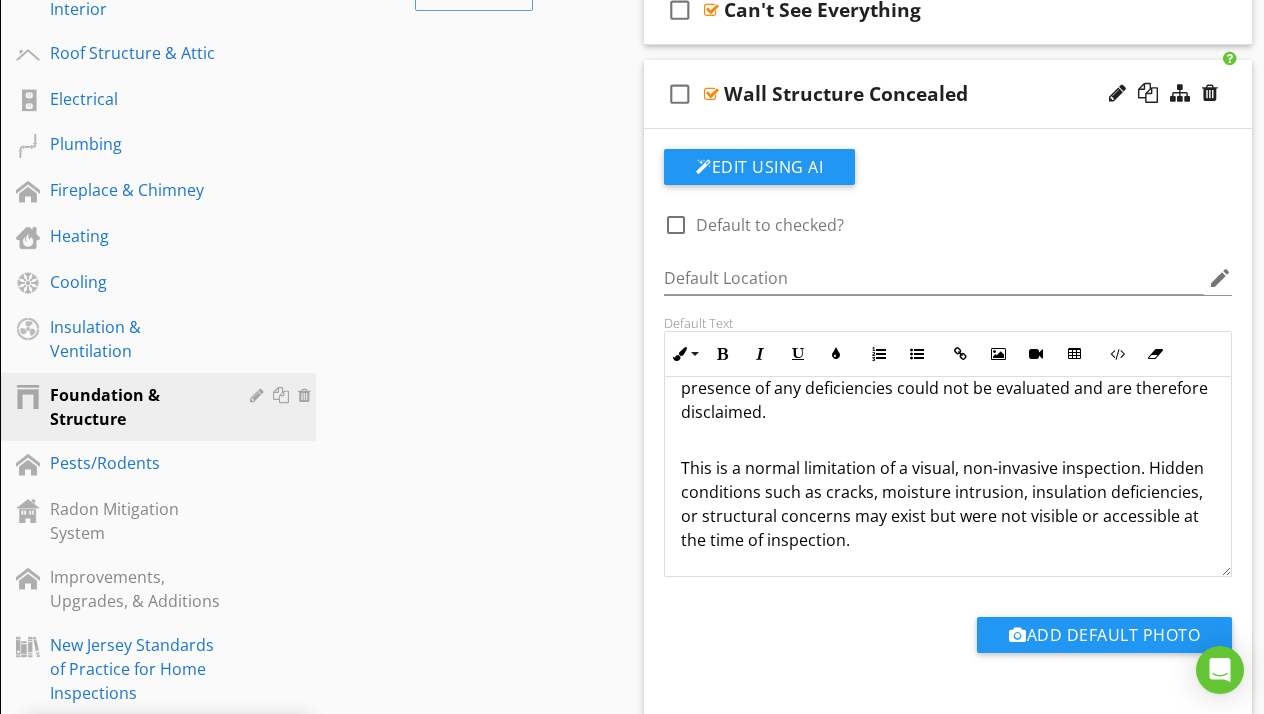 scroll, scrollTop: 97, scrollLeft: 0, axis: vertical 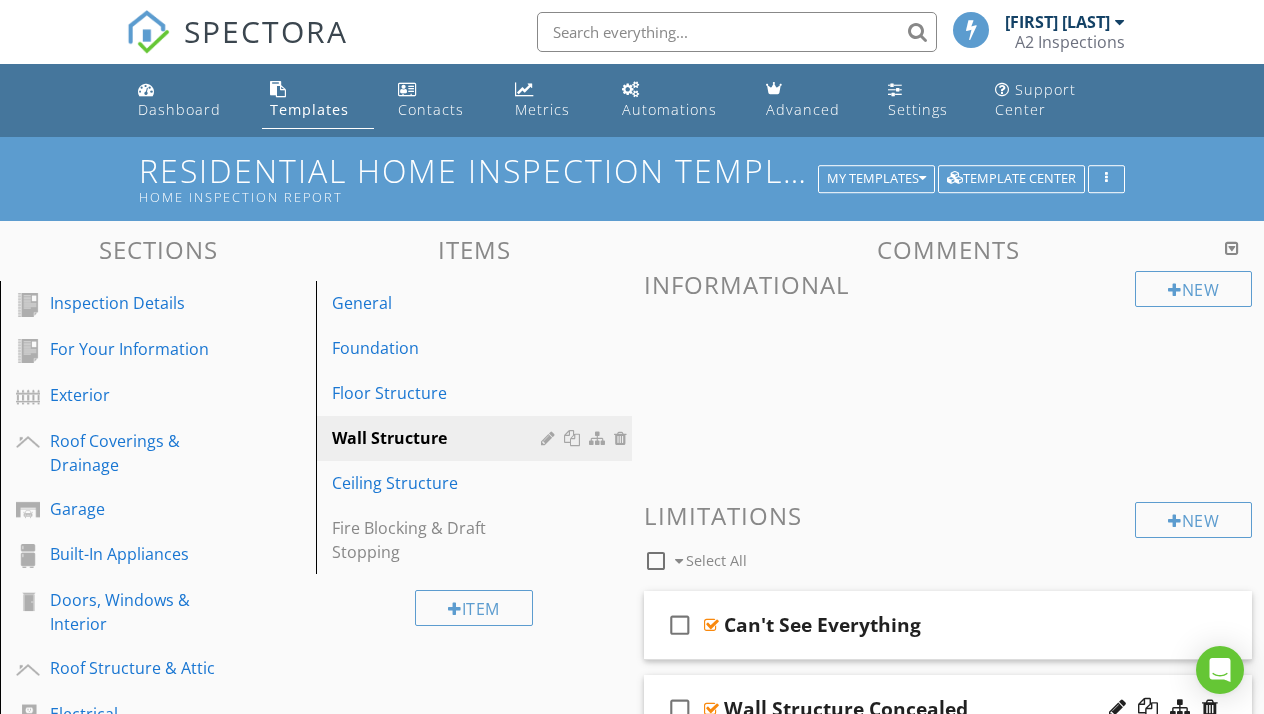 click at bounding box center [737, 32] 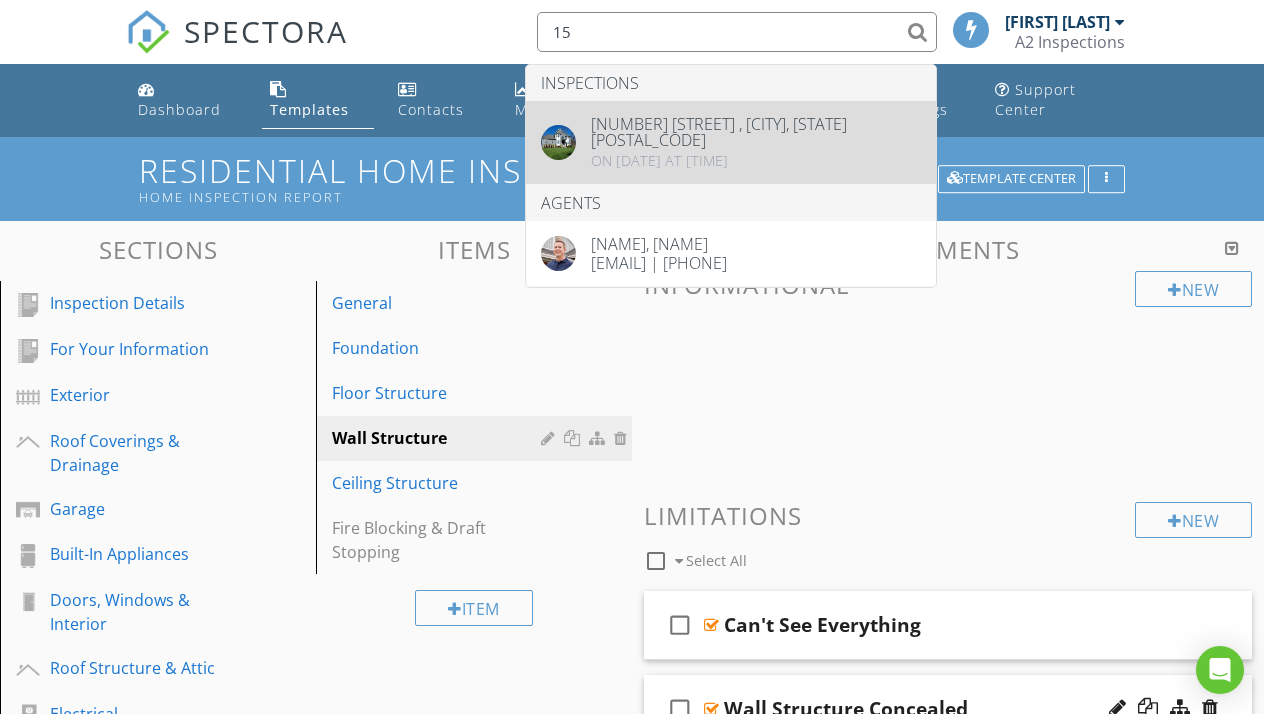 type on "15" 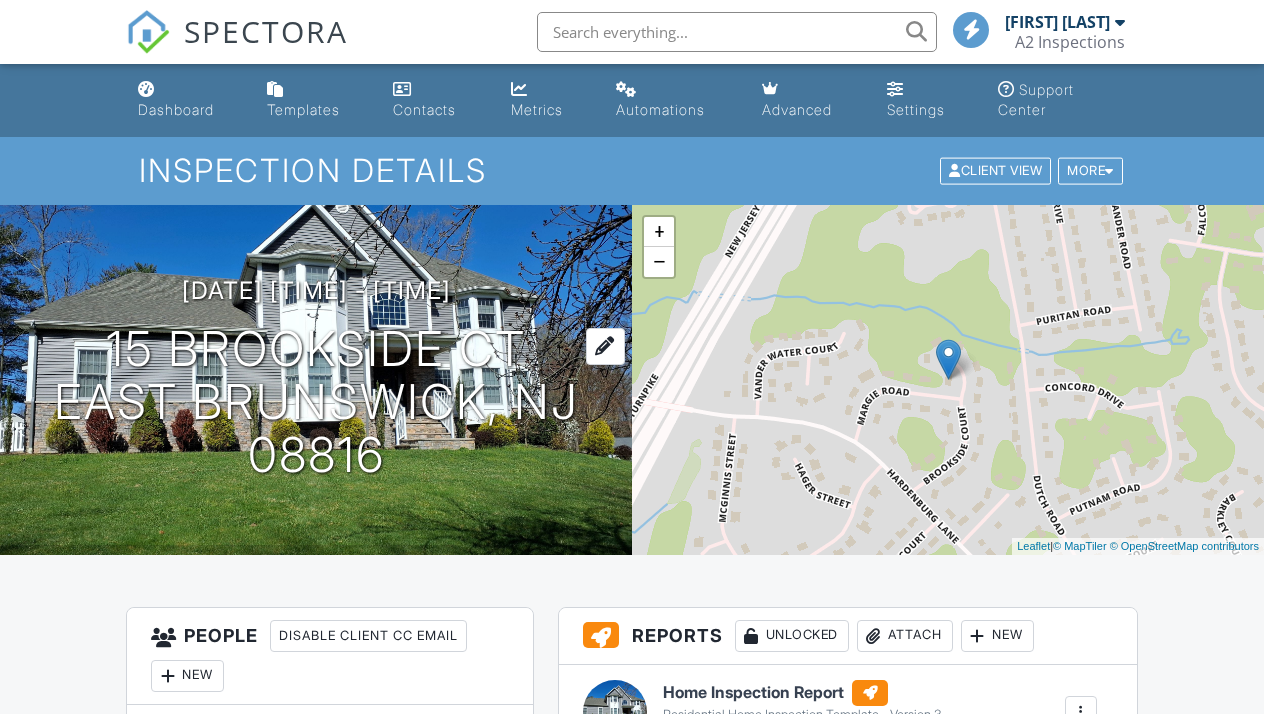 scroll, scrollTop: 25, scrollLeft: 0, axis: vertical 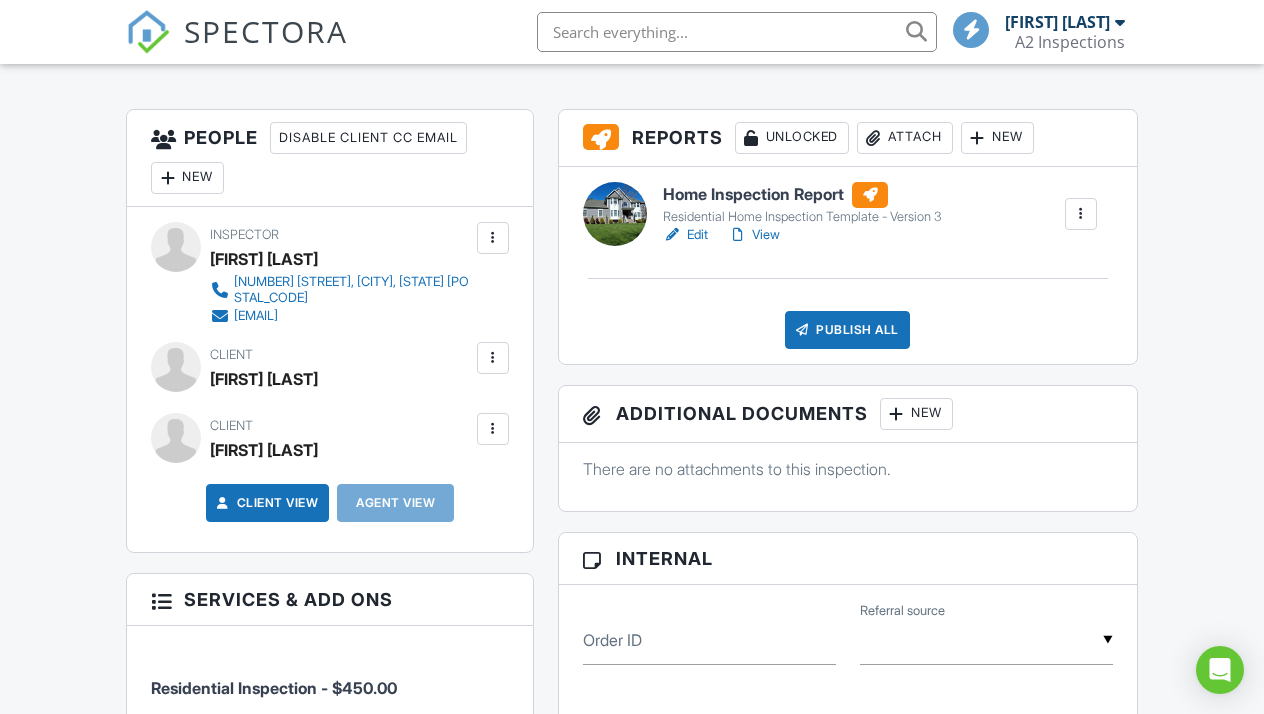 click on "Edit" at bounding box center [685, 235] 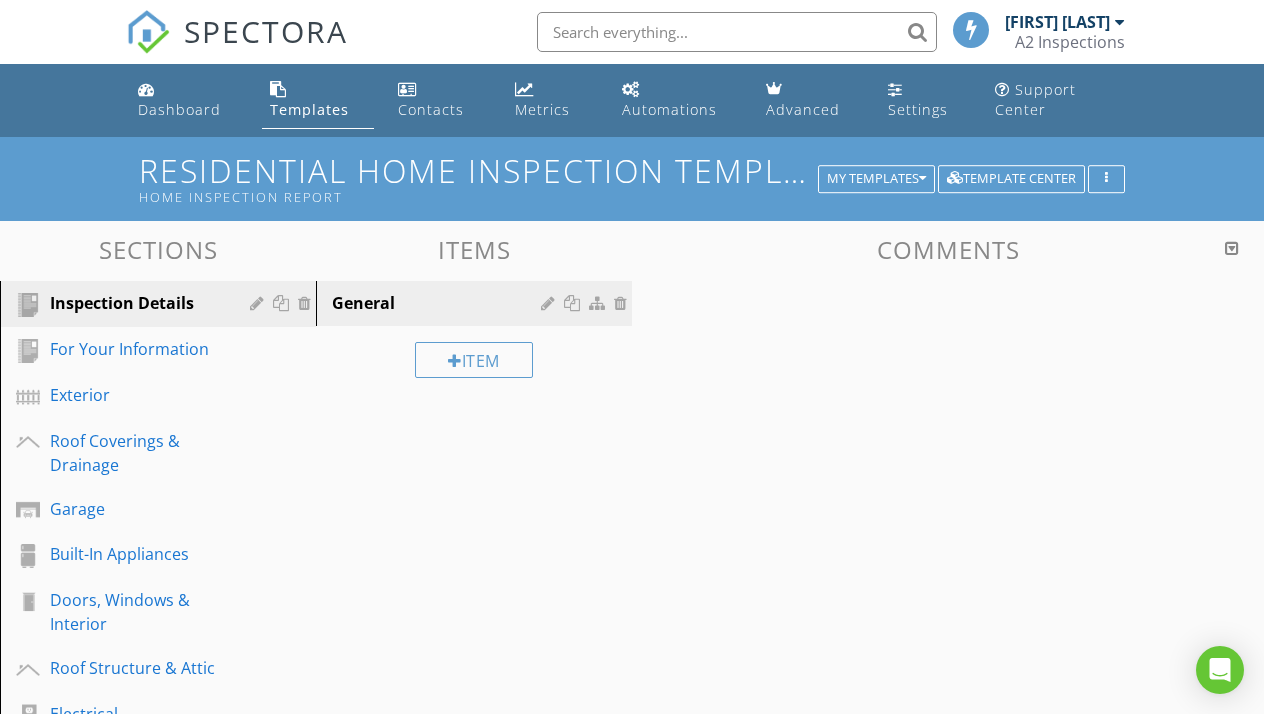 scroll, scrollTop: 0, scrollLeft: 0, axis: both 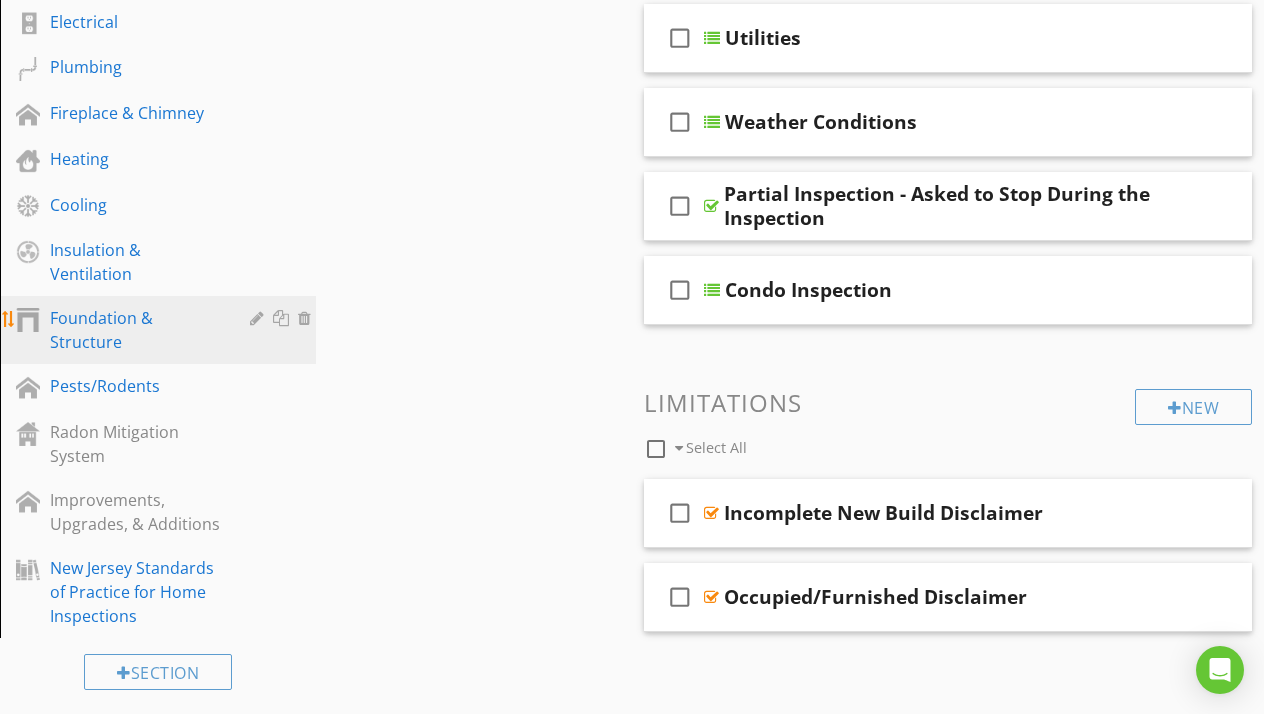 click on "Foundation & Structure" at bounding box center (135, 330) 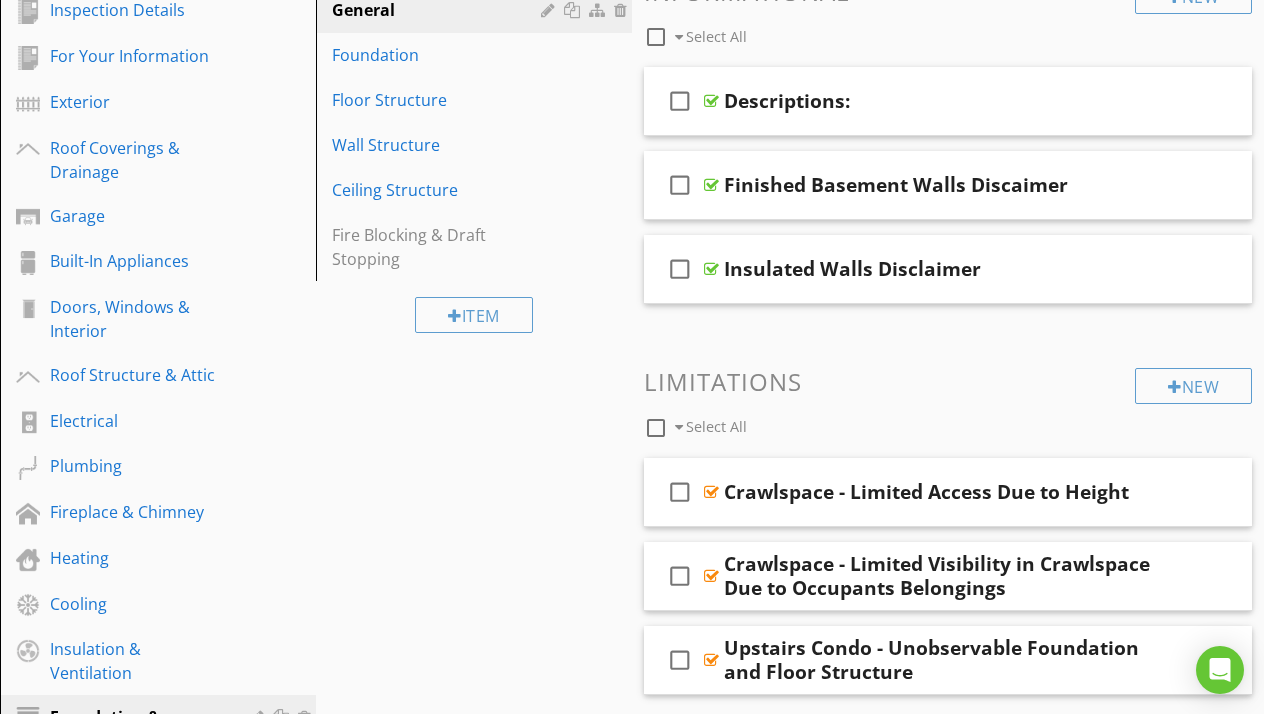 scroll, scrollTop: 273, scrollLeft: 0, axis: vertical 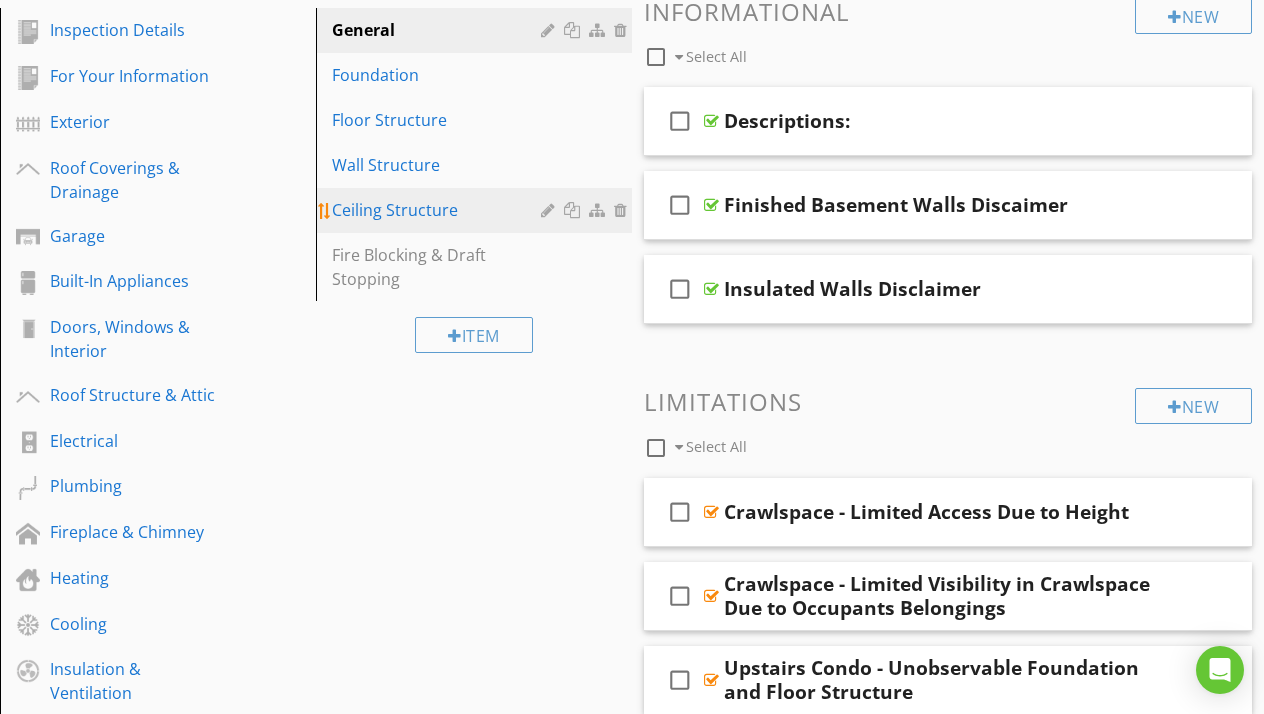 click on "Ceiling Structure" at bounding box center [439, 210] 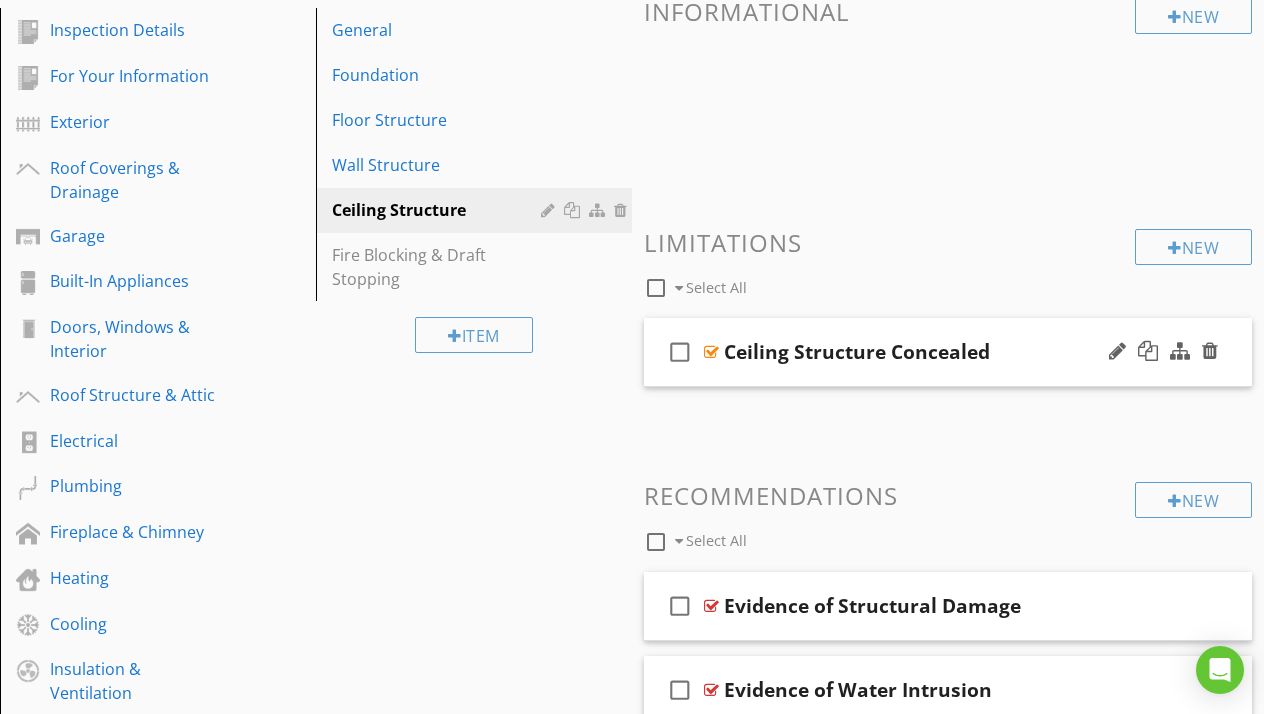 click at bounding box center [711, 352] 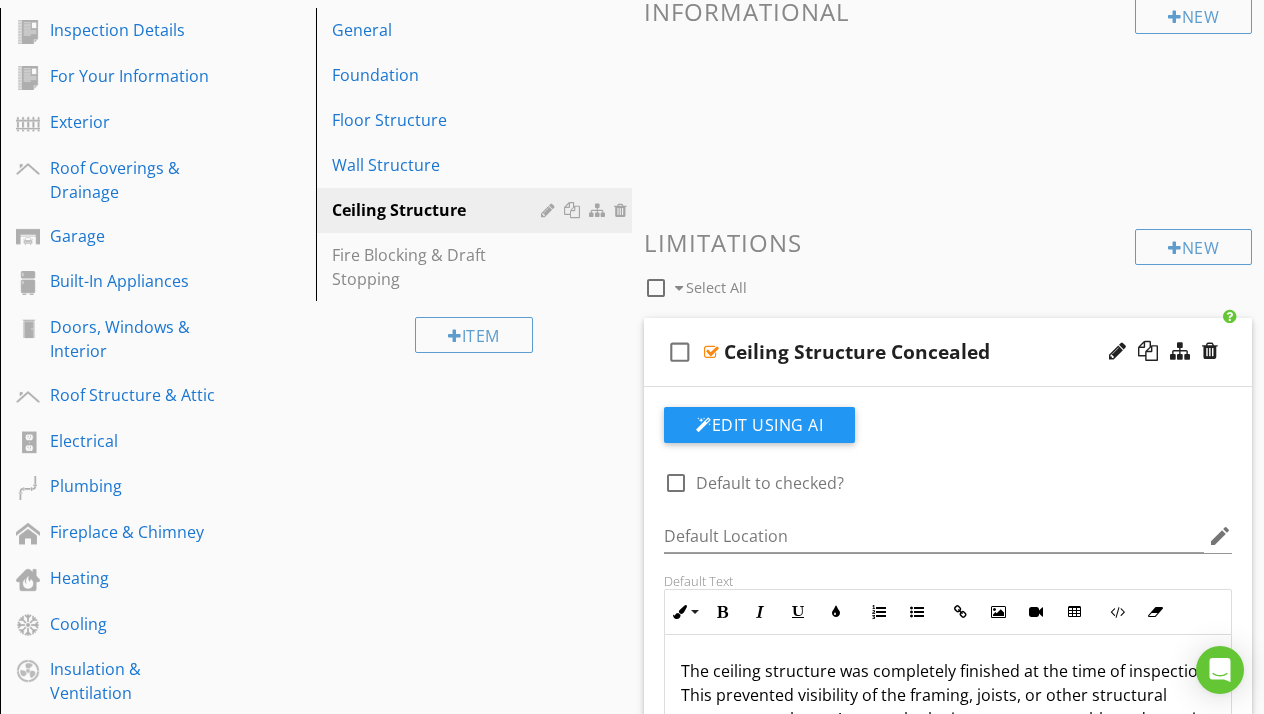 click at bounding box center (711, 352) 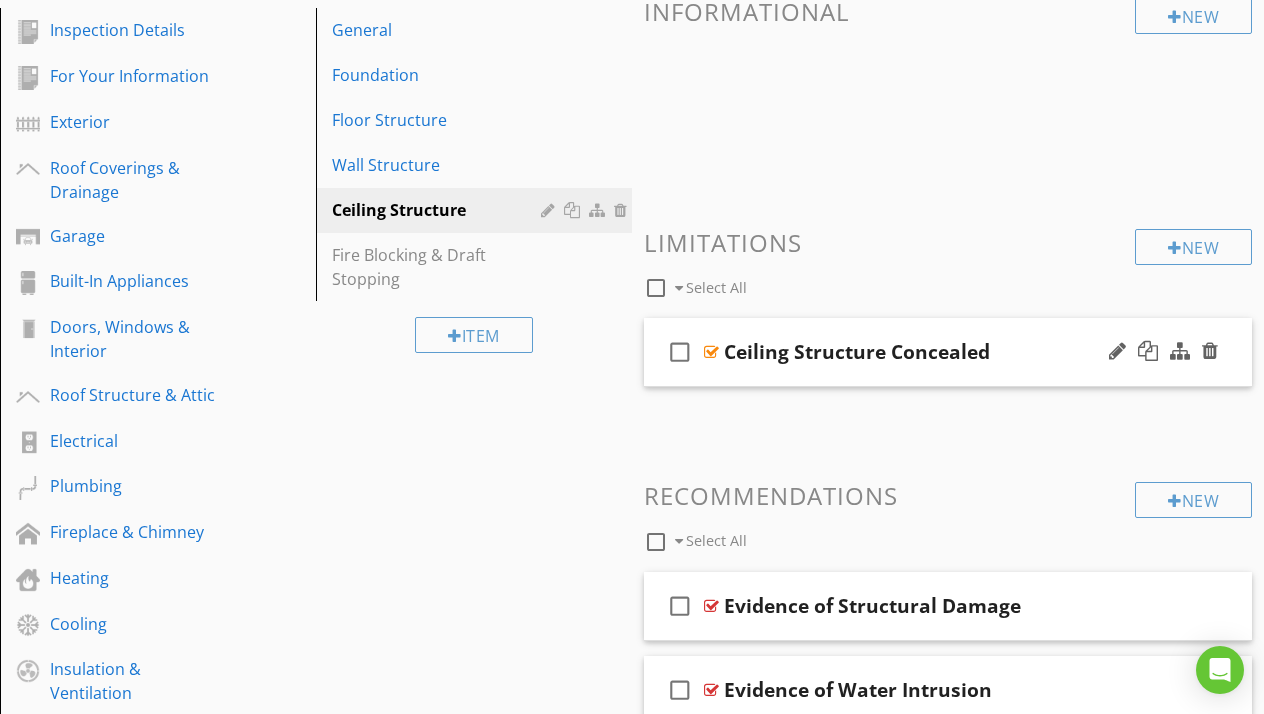 click on "check_box_outline_blank
Ceiling Structure Concealed" at bounding box center [948, 352] 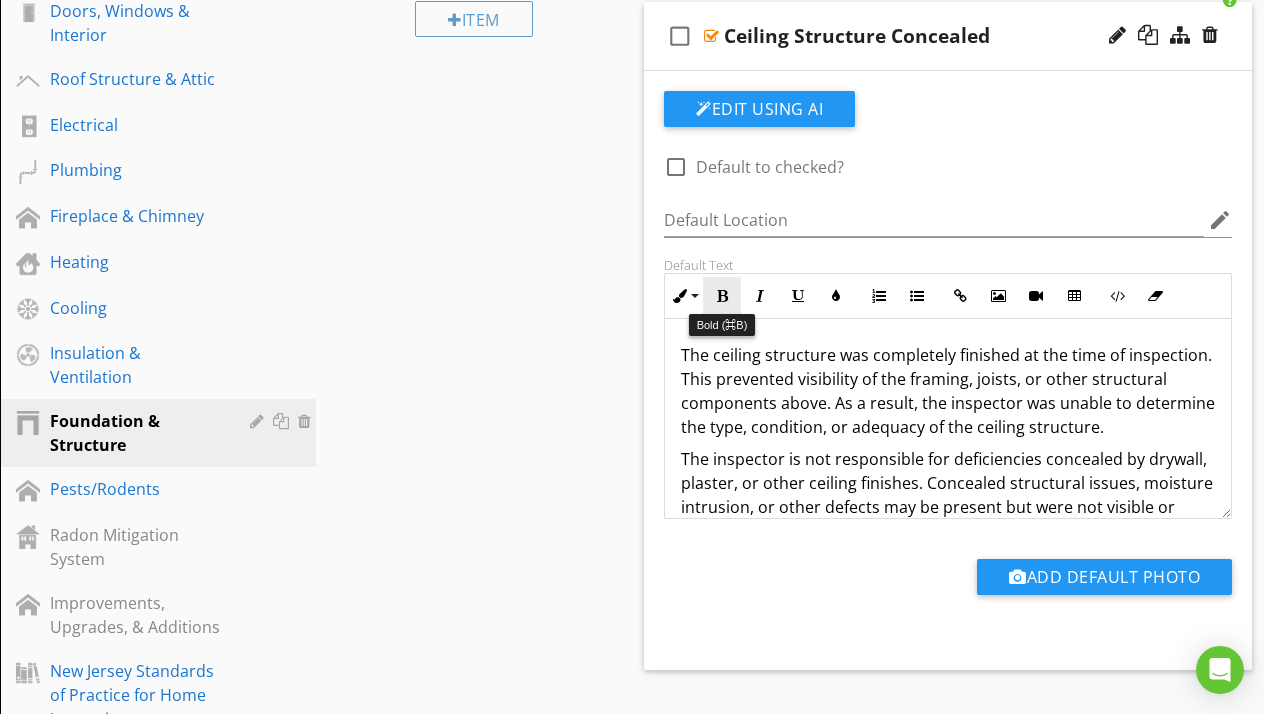 scroll, scrollTop: 669, scrollLeft: 0, axis: vertical 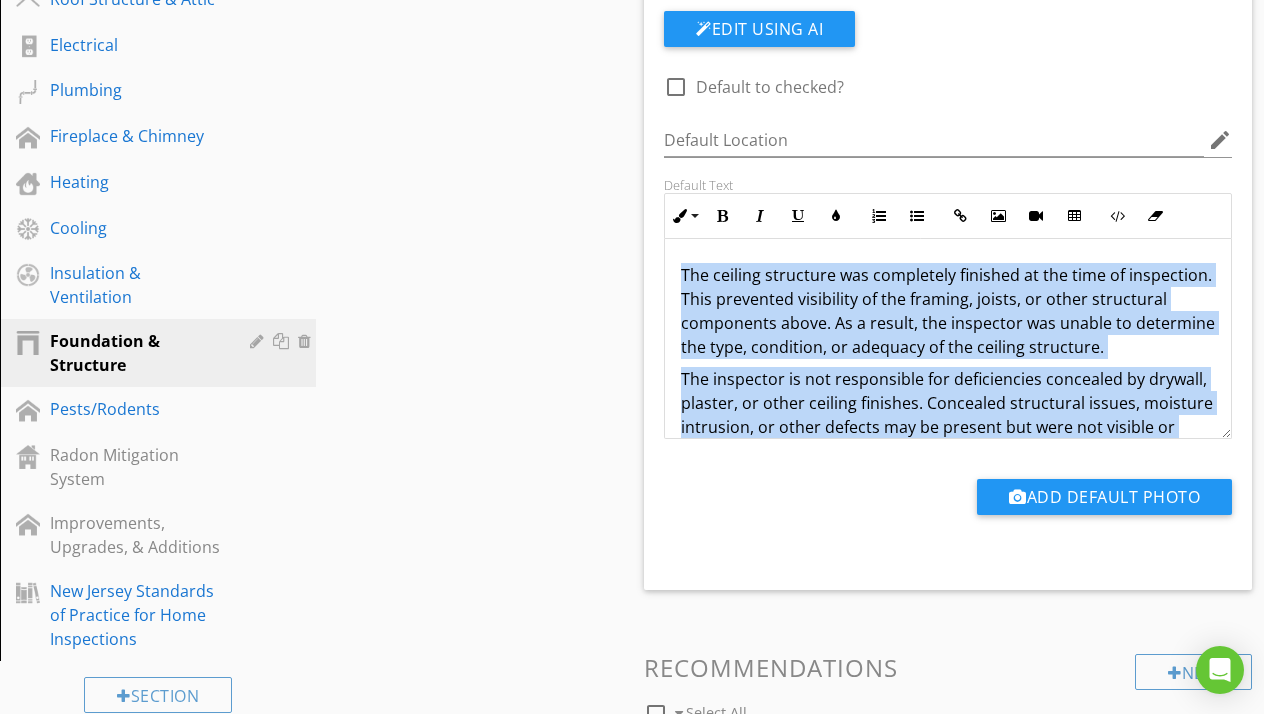 drag, startPoint x: 957, startPoint y: 399, endPoint x: 608, endPoint y: 162, distance: 421.8649 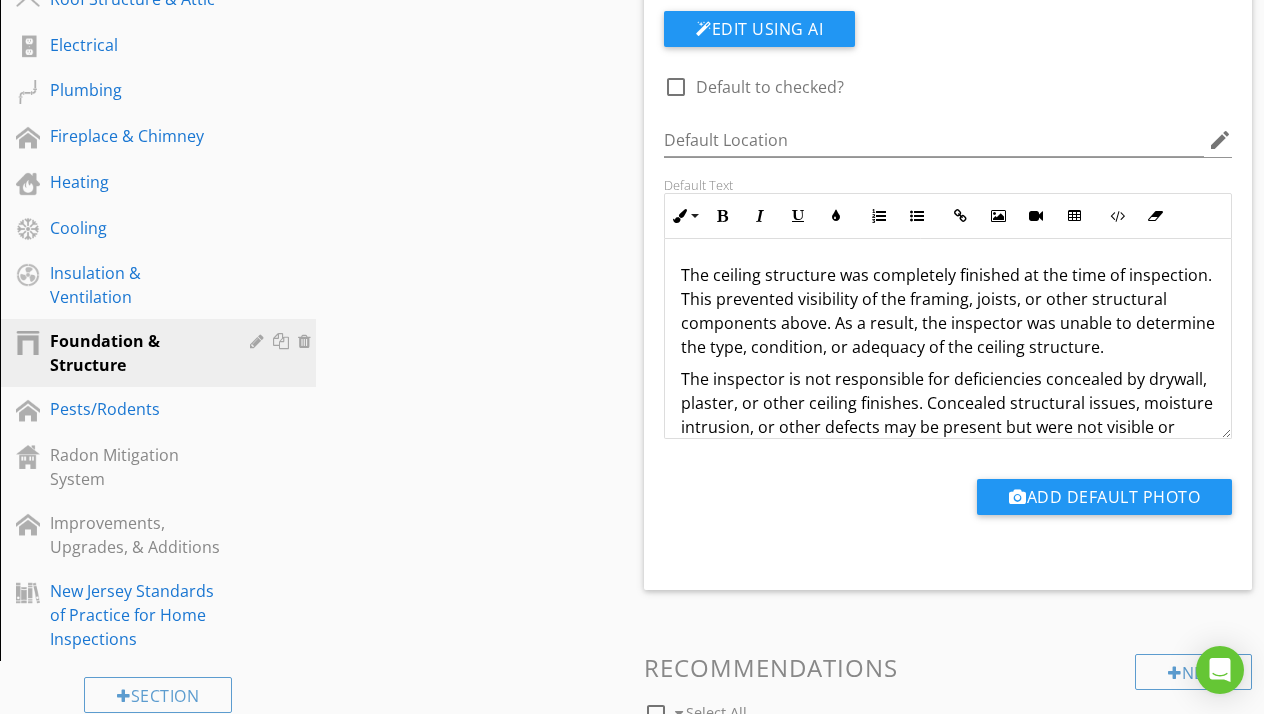 scroll, scrollTop: 38, scrollLeft: 0, axis: vertical 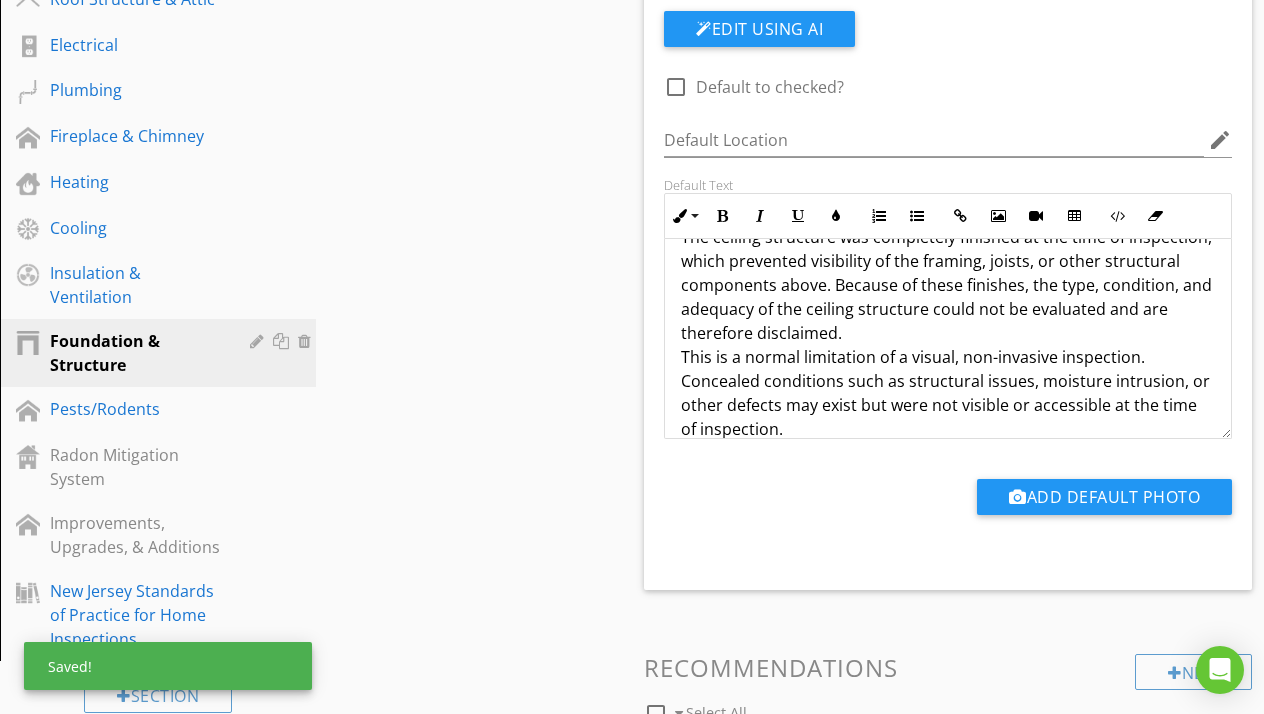 click on "The ceiling structure was completely finished at the time of inspection, which prevented visibility of the framing, joists, or other structural components above. Because of these finishes, the type, condition, and adequacy of the ceiling structure could not be evaluated and are therefore disclaimed. This is a normal limitation of a visual, non-invasive inspection. Concealed conditions such as structural issues, moisture intrusion, or other defects may exist but were not visible or accessible at the time of inspection." at bounding box center (948, 333) 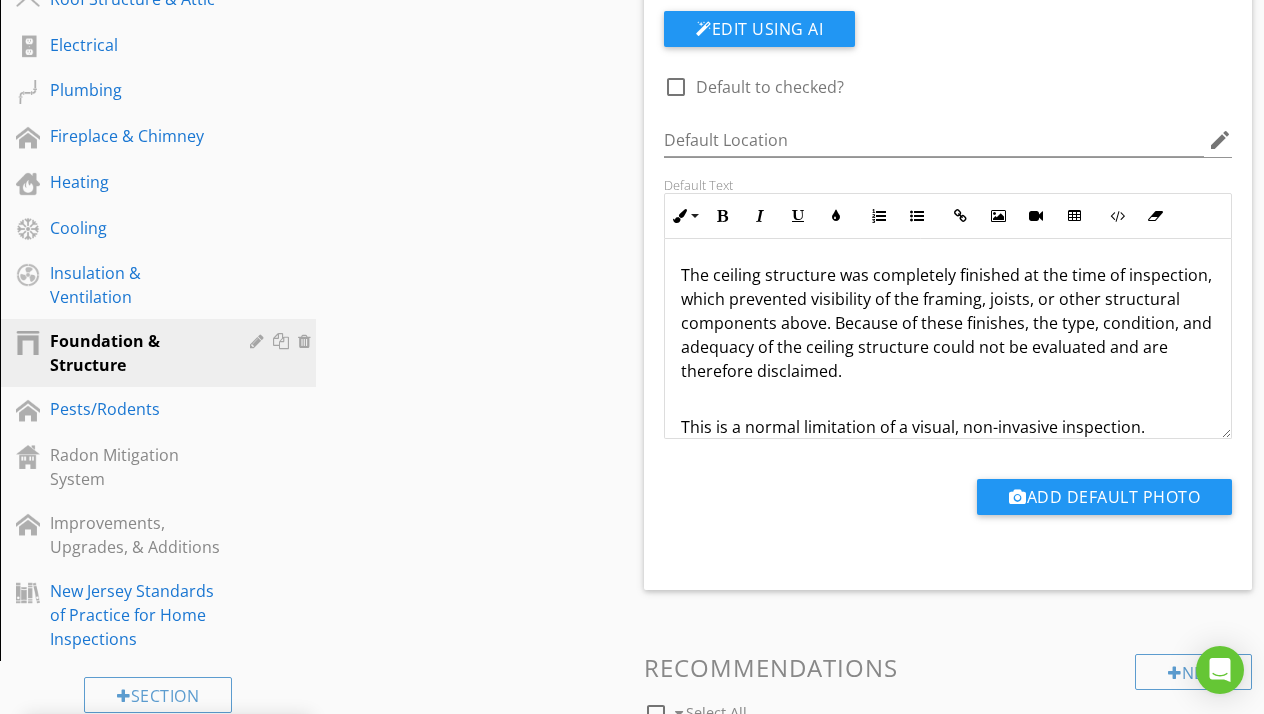 scroll, scrollTop: 0, scrollLeft: 0, axis: both 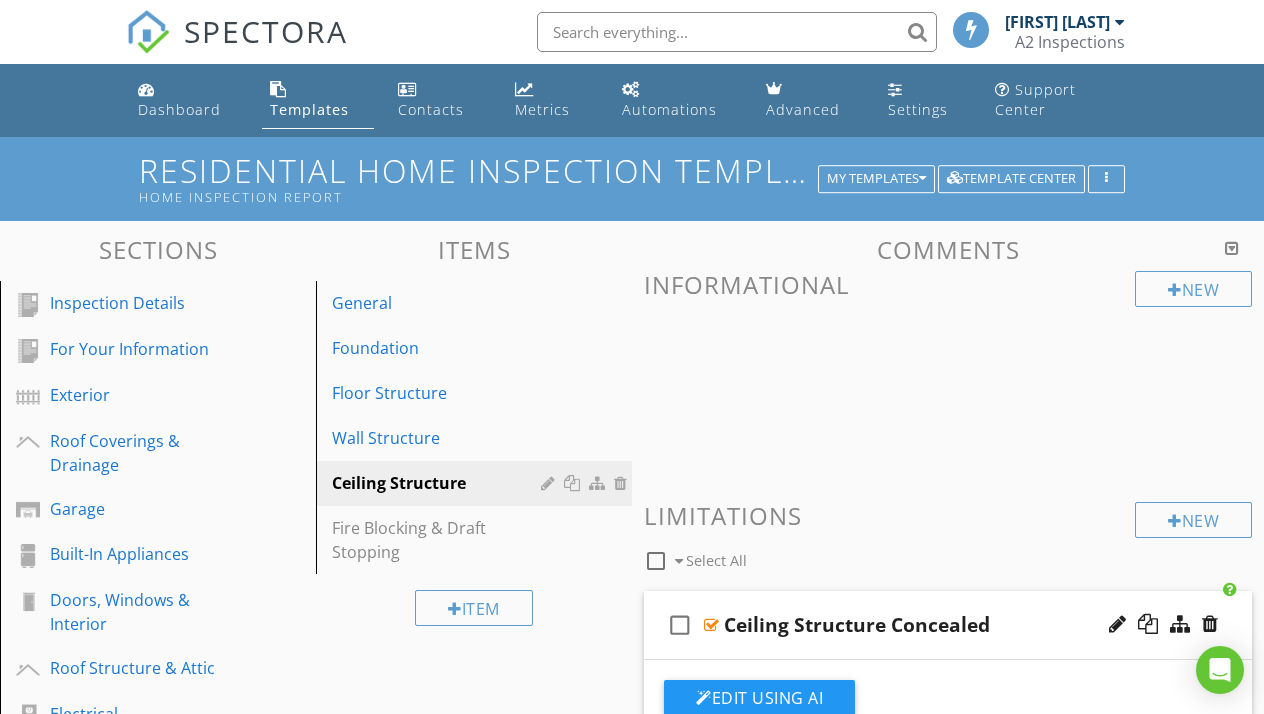click at bounding box center (737, 32) 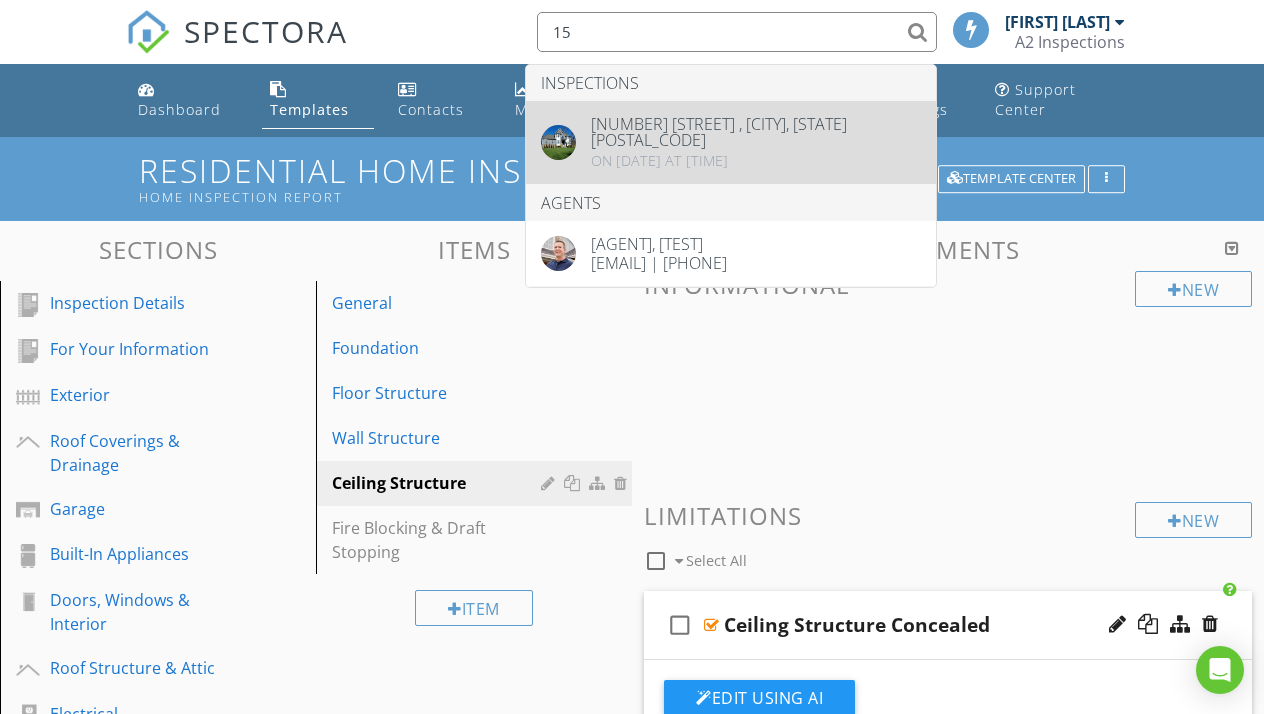 type on "15" 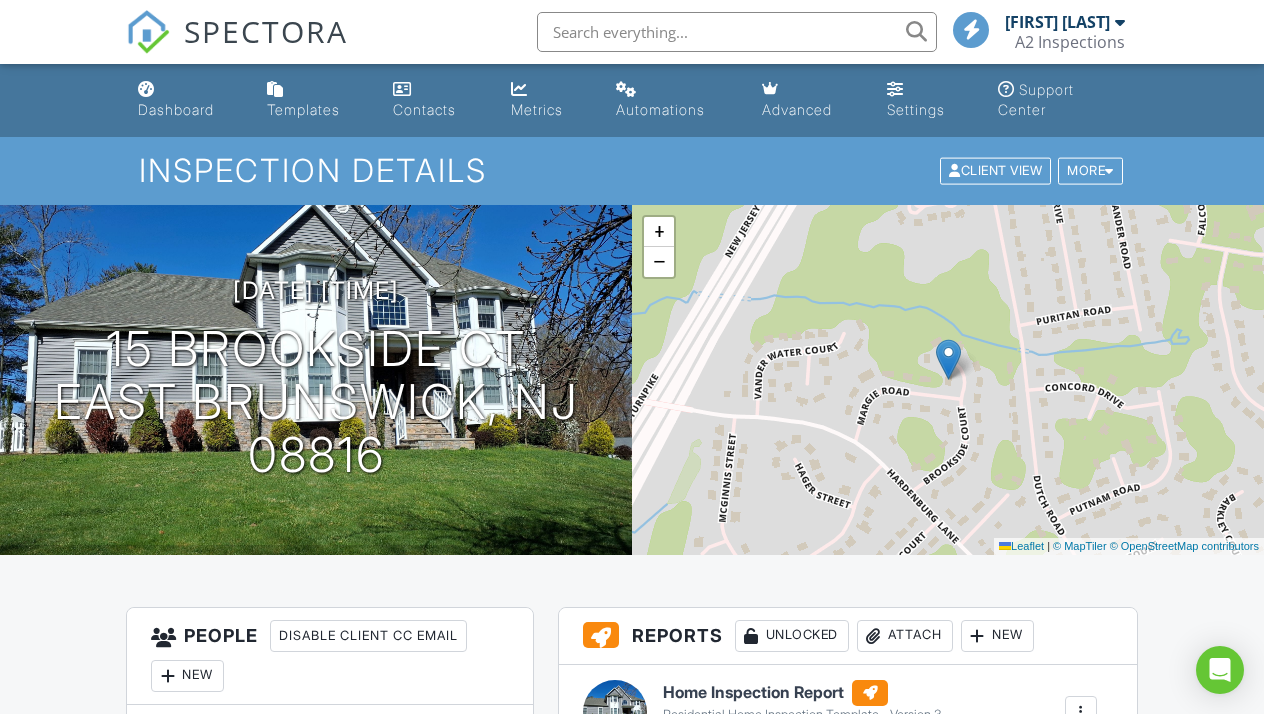 scroll, scrollTop: 0, scrollLeft: 0, axis: both 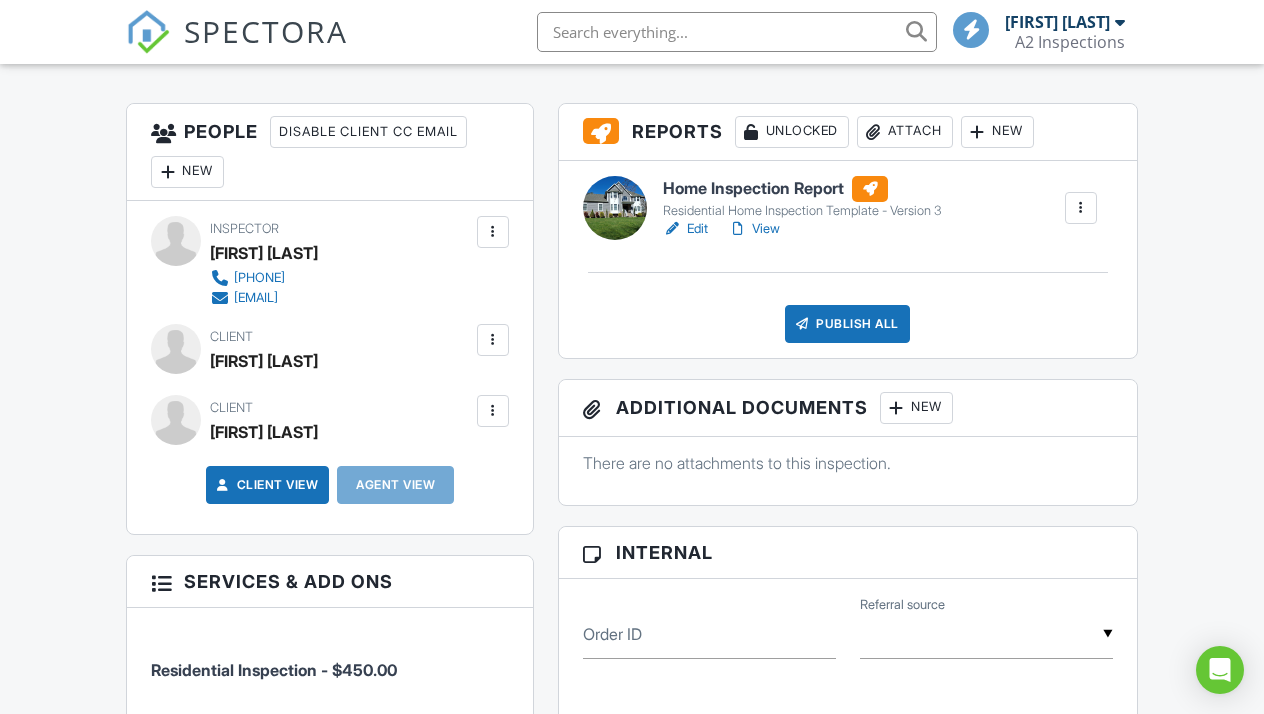 click on "Edit" at bounding box center [685, 229] 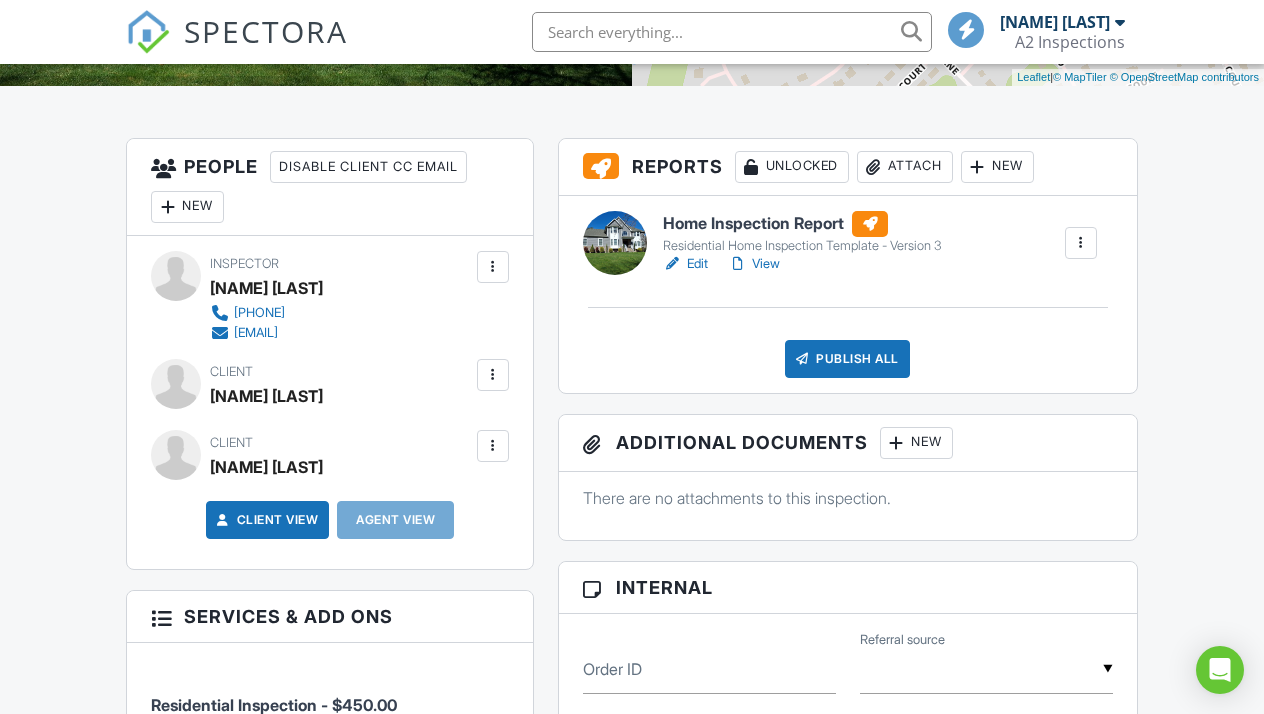 scroll, scrollTop: 0, scrollLeft: 0, axis: both 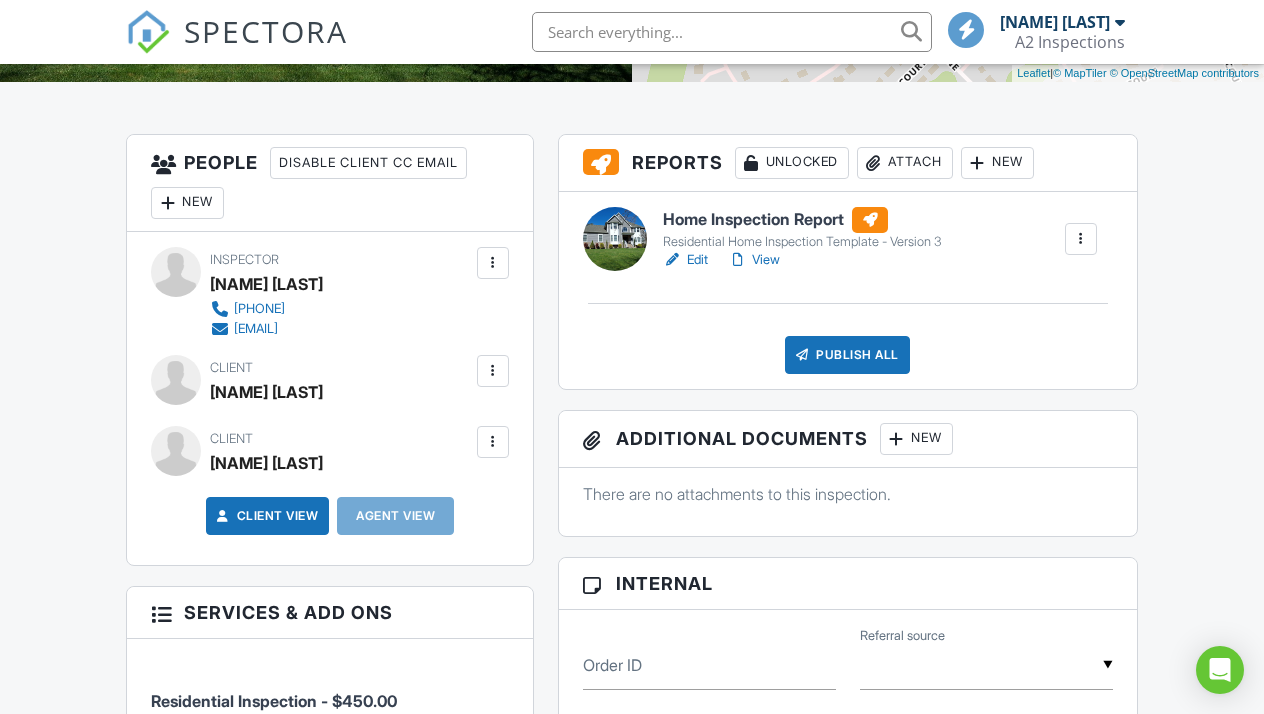click on "View" at bounding box center [754, 260] 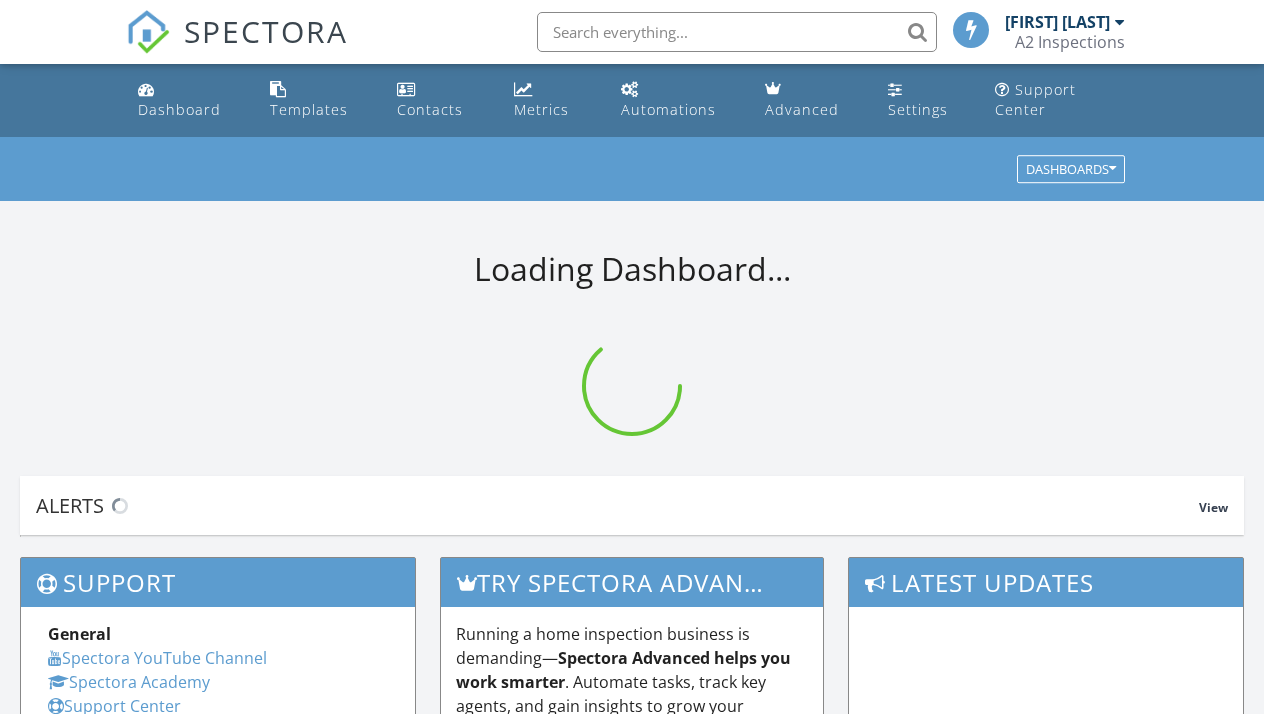 scroll, scrollTop: 0, scrollLeft: 0, axis: both 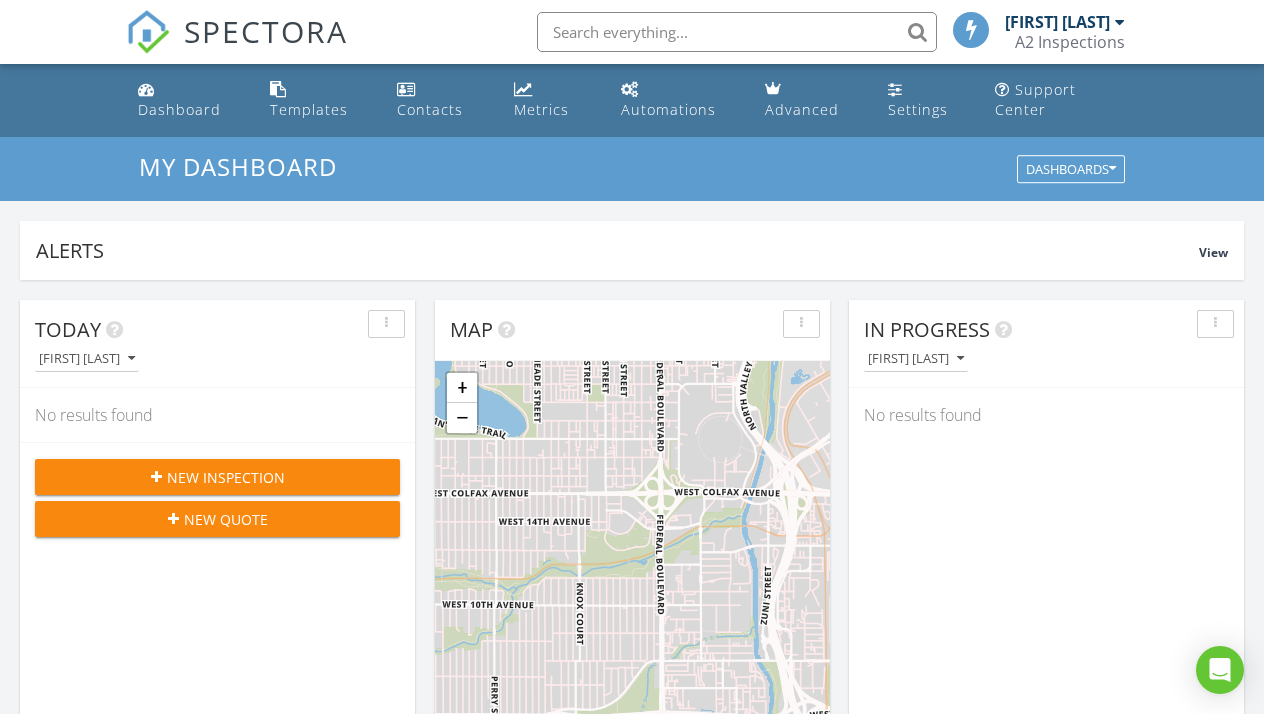 click at bounding box center [737, 32] 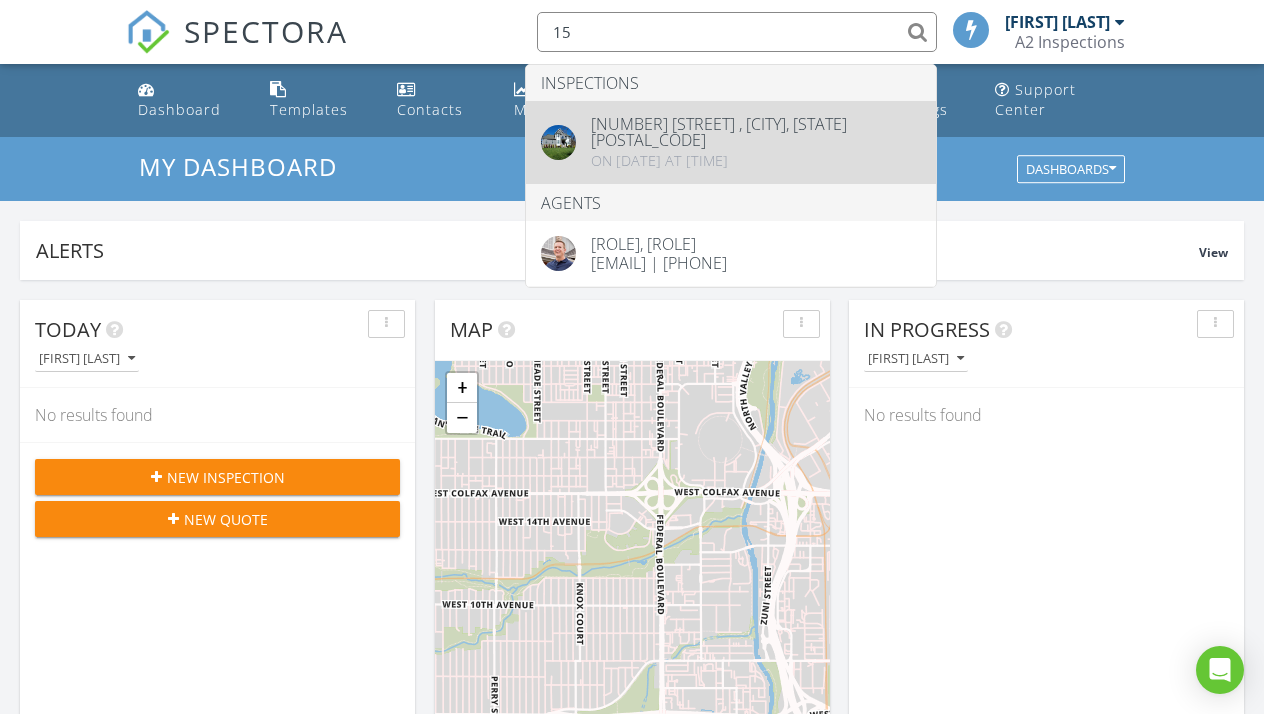 type on "15" 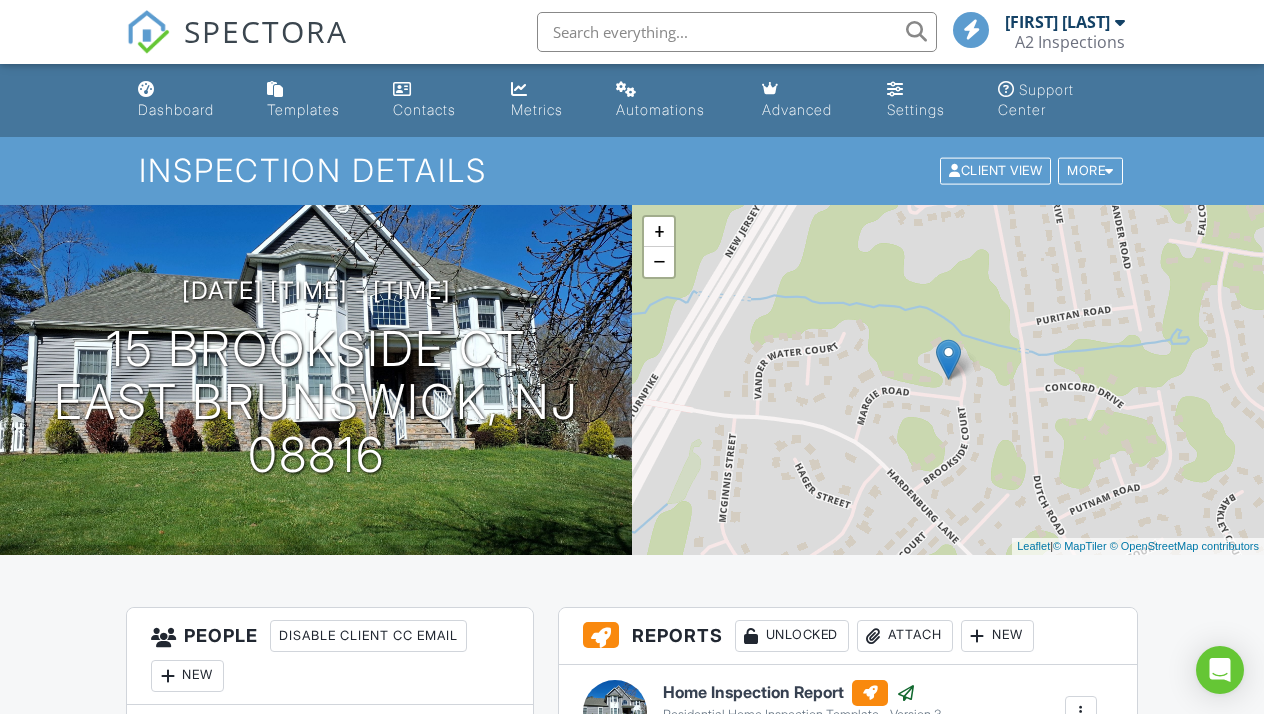 scroll, scrollTop: 0, scrollLeft: 0, axis: both 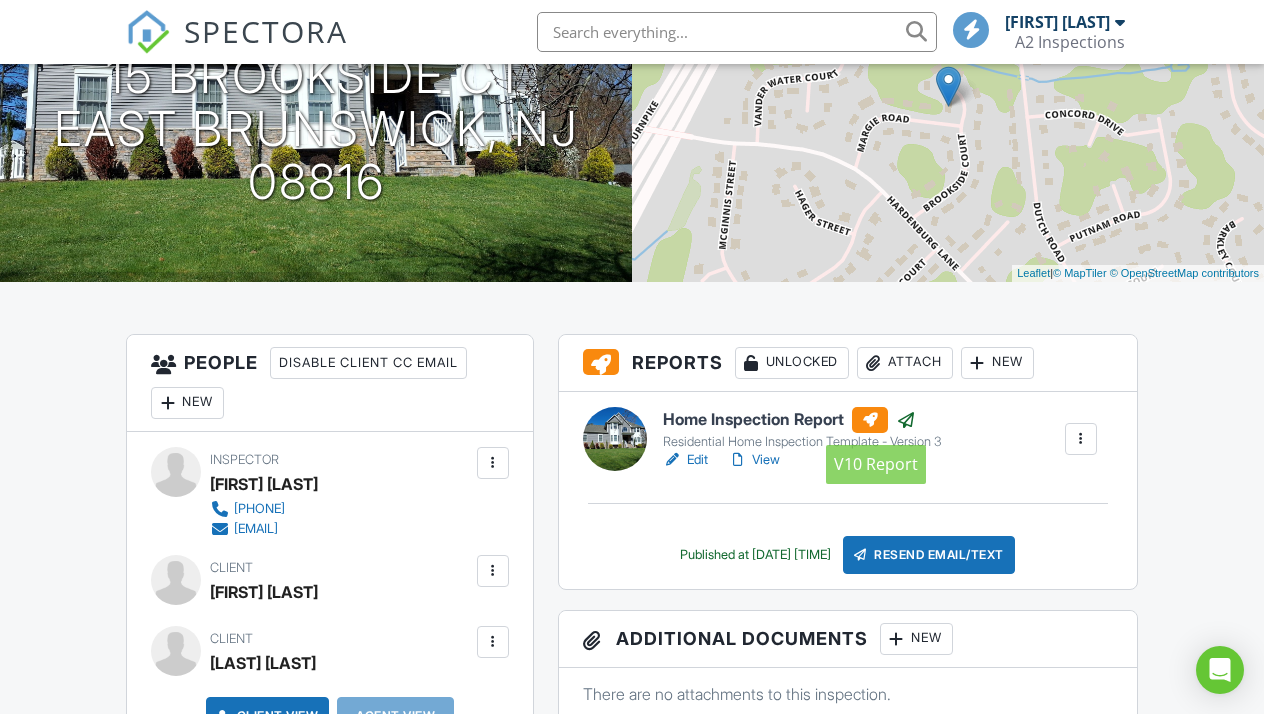 click at bounding box center (870, 420) 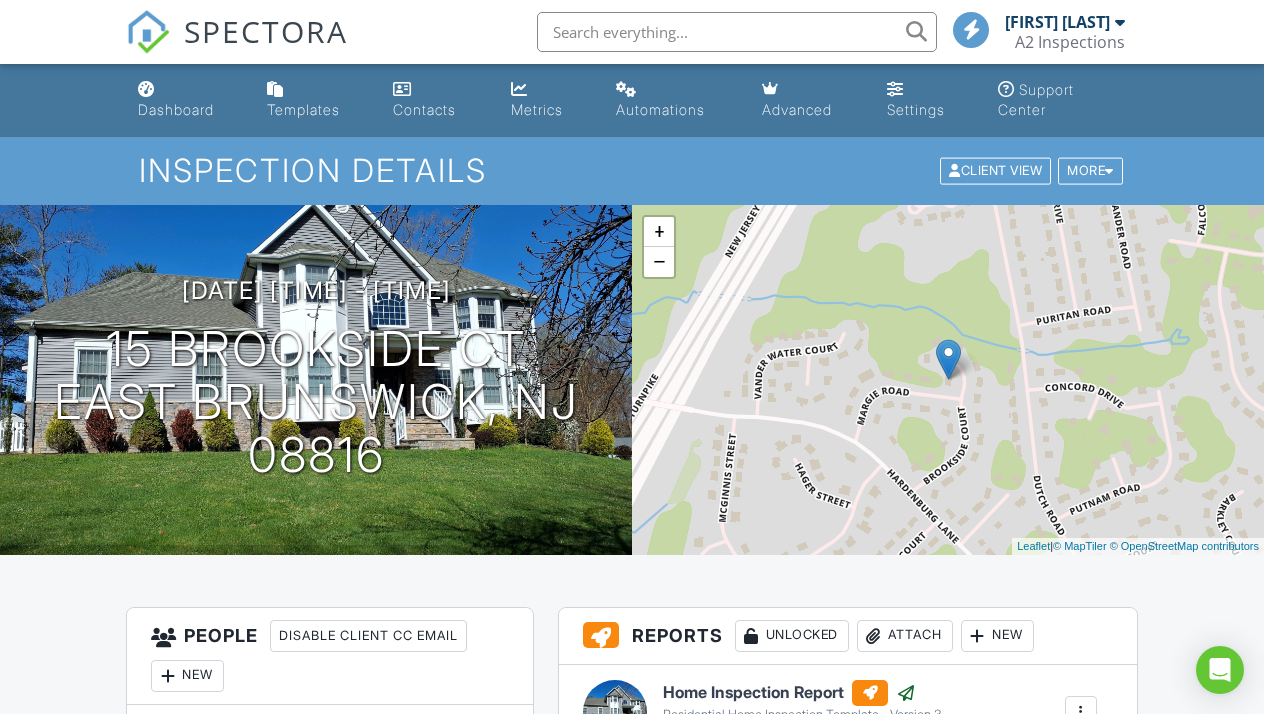 scroll, scrollTop: 51, scrollLeft: 0, axis: vertical 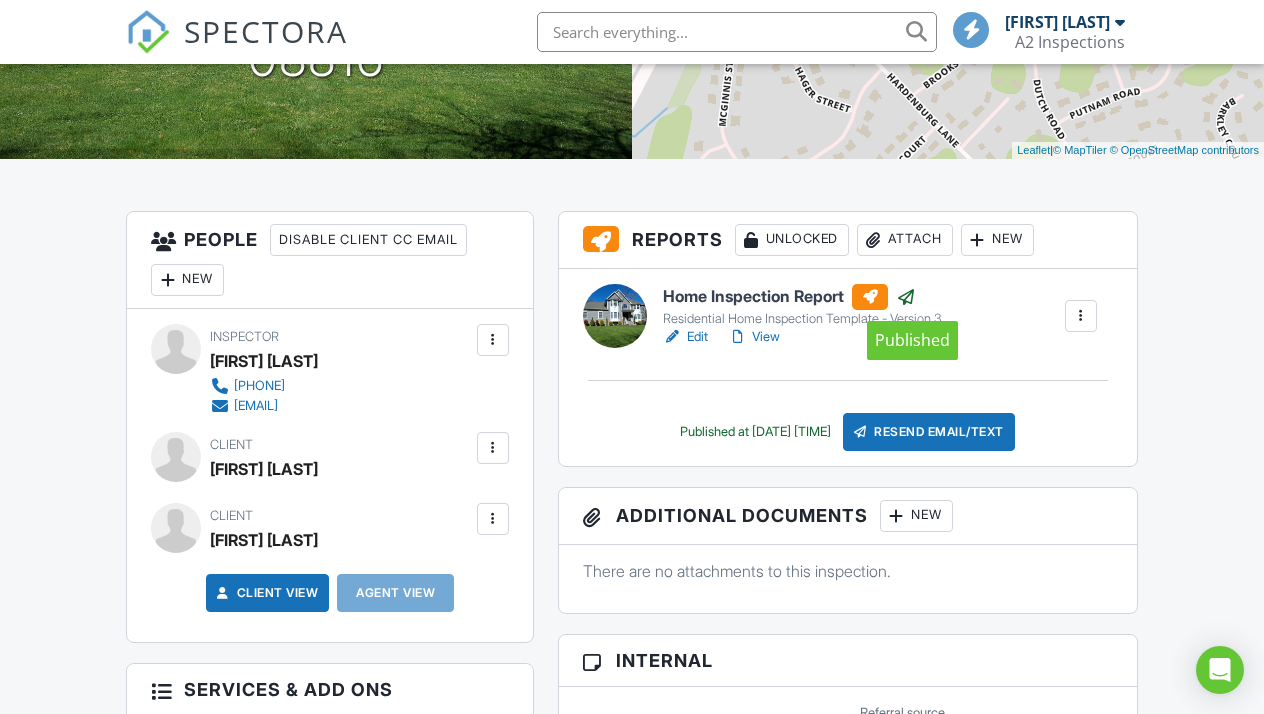 click at bounding box center [906, 297] 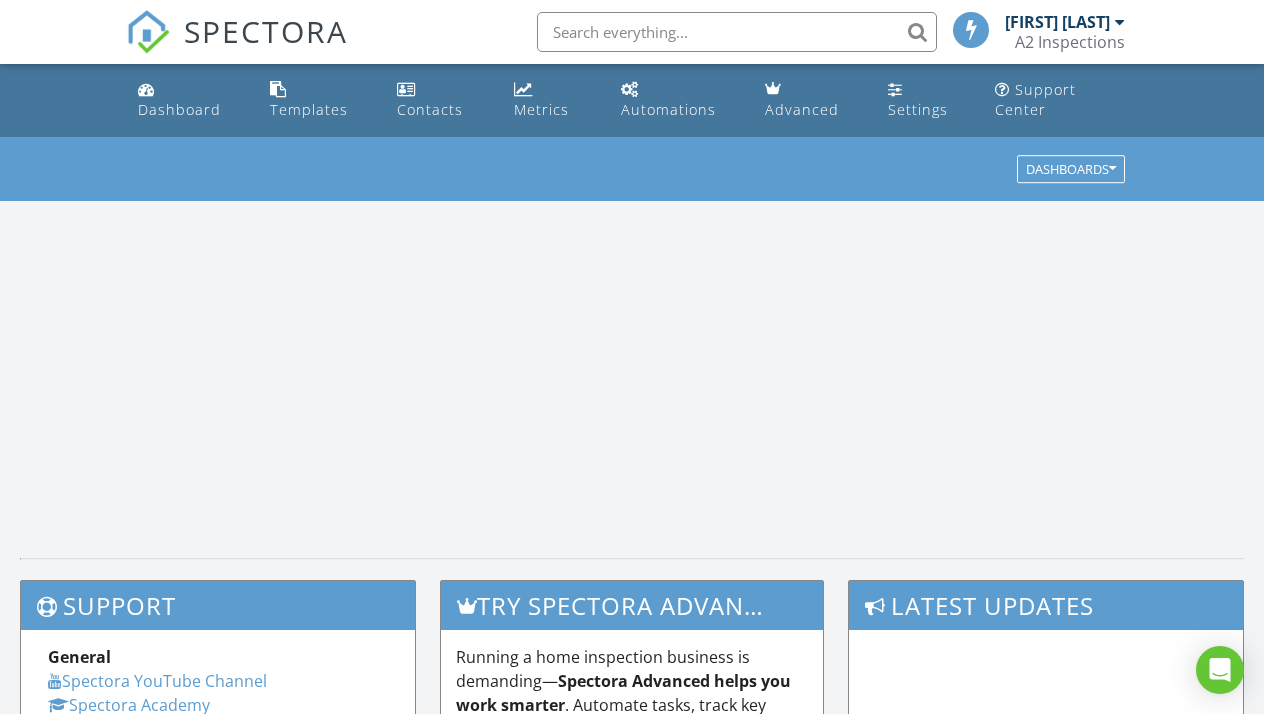 scroll, scrollTop: 0, scrollLeft: 0, axis: both 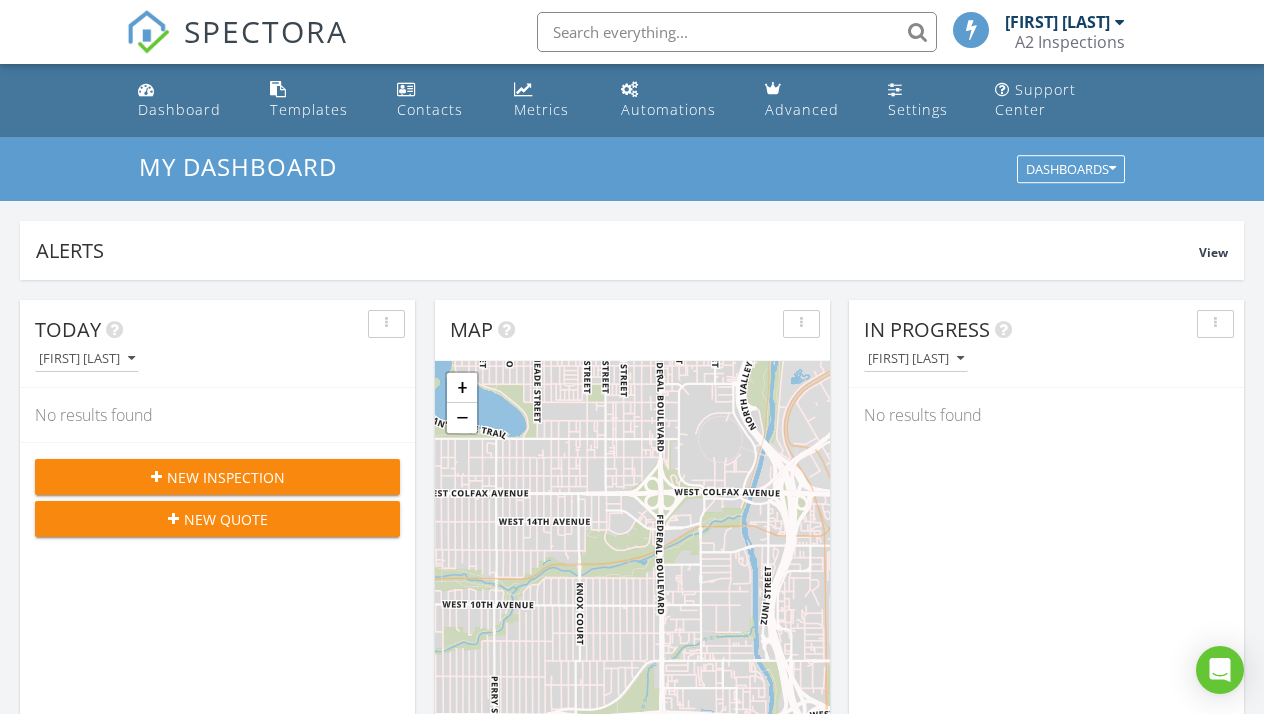 click at bounding box center [737, 32] 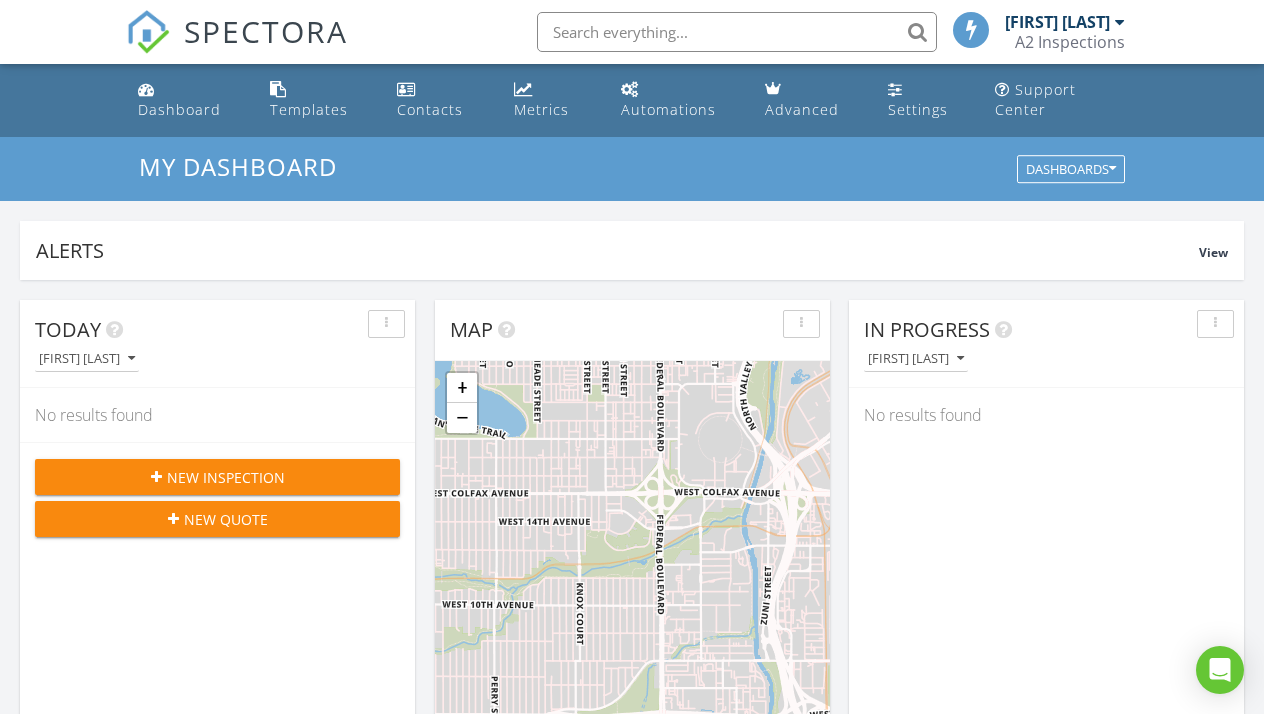 click at bounding box center (737, 32) 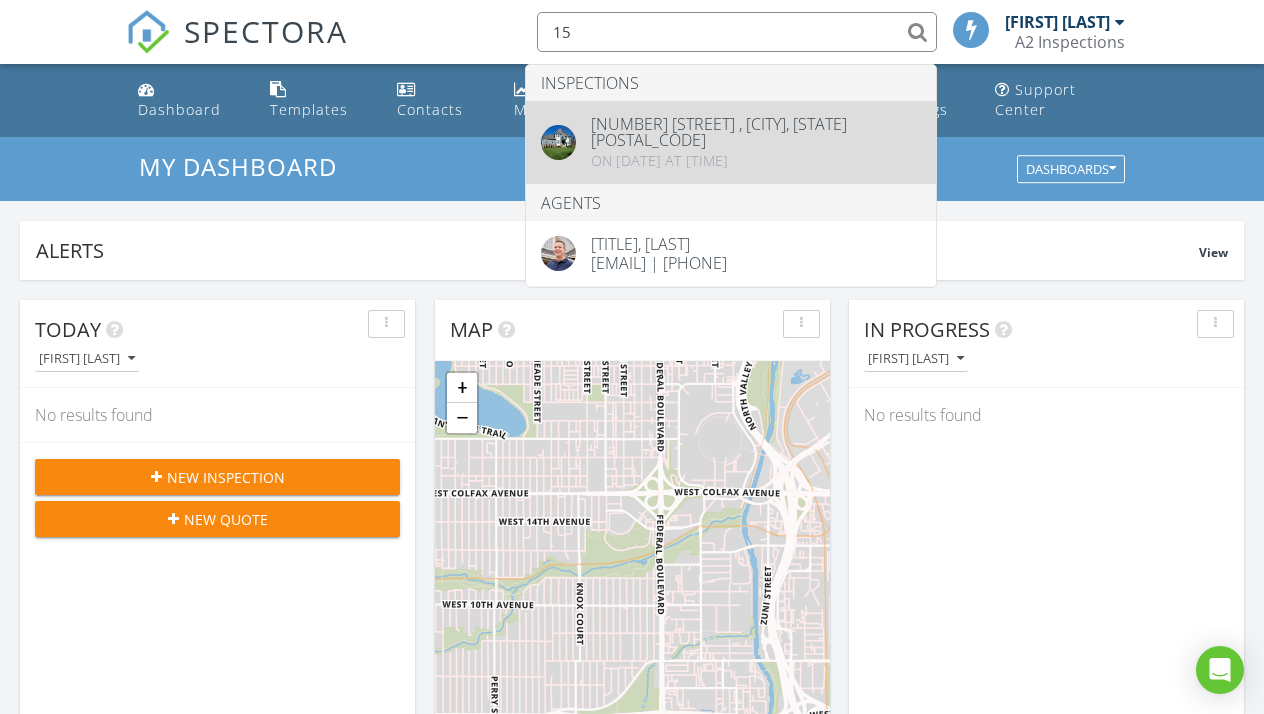 type on "15" 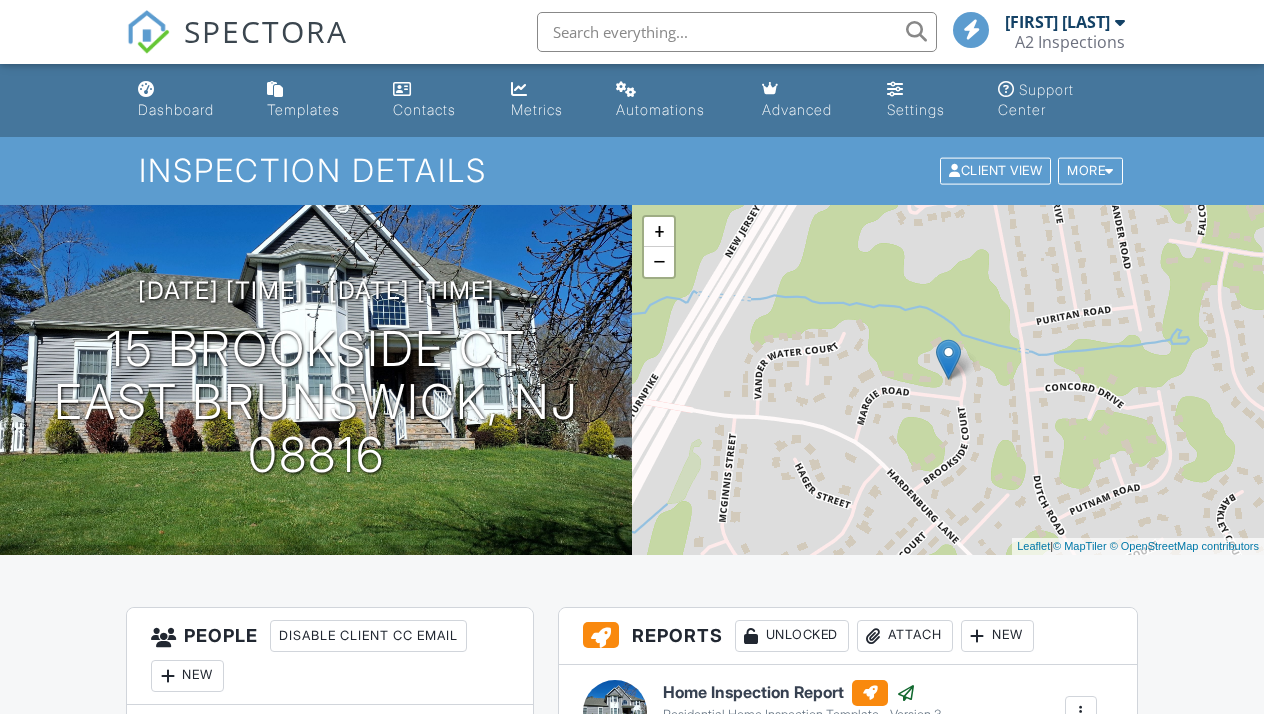 scroll, scrollTop: 0, scrollLeft: 0, axis: both 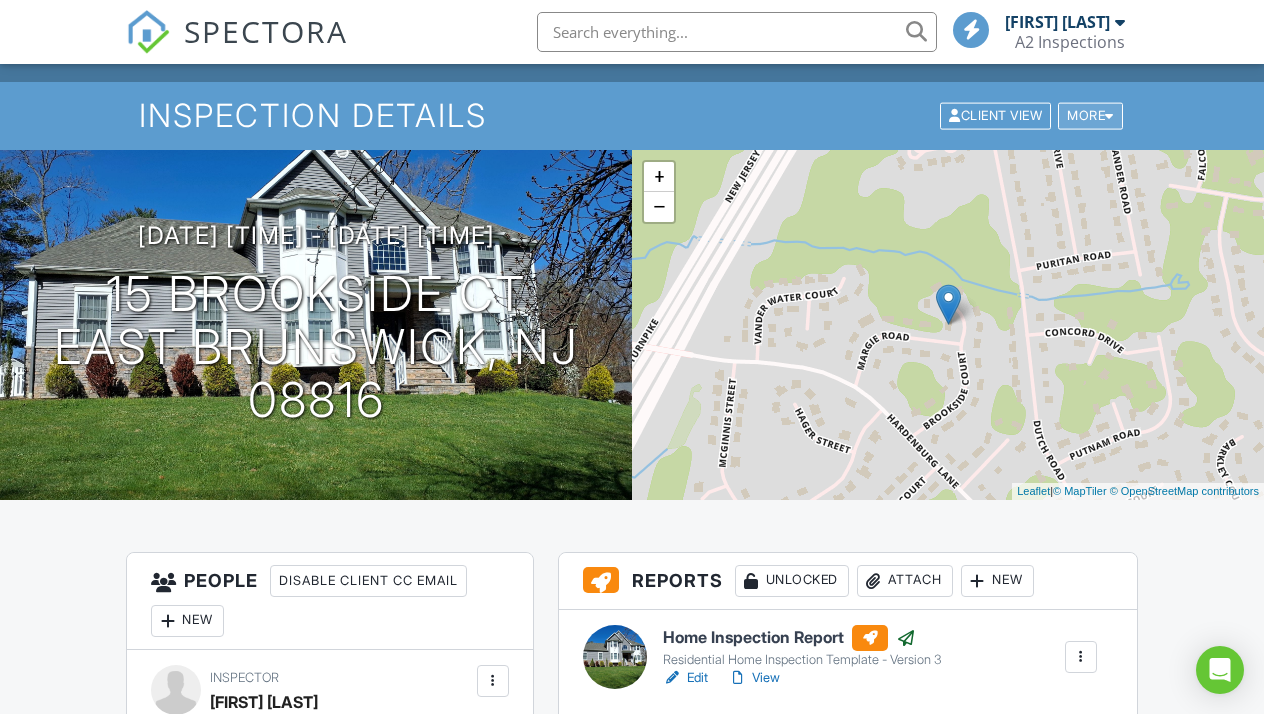 click at bounding box center [1109, 116] 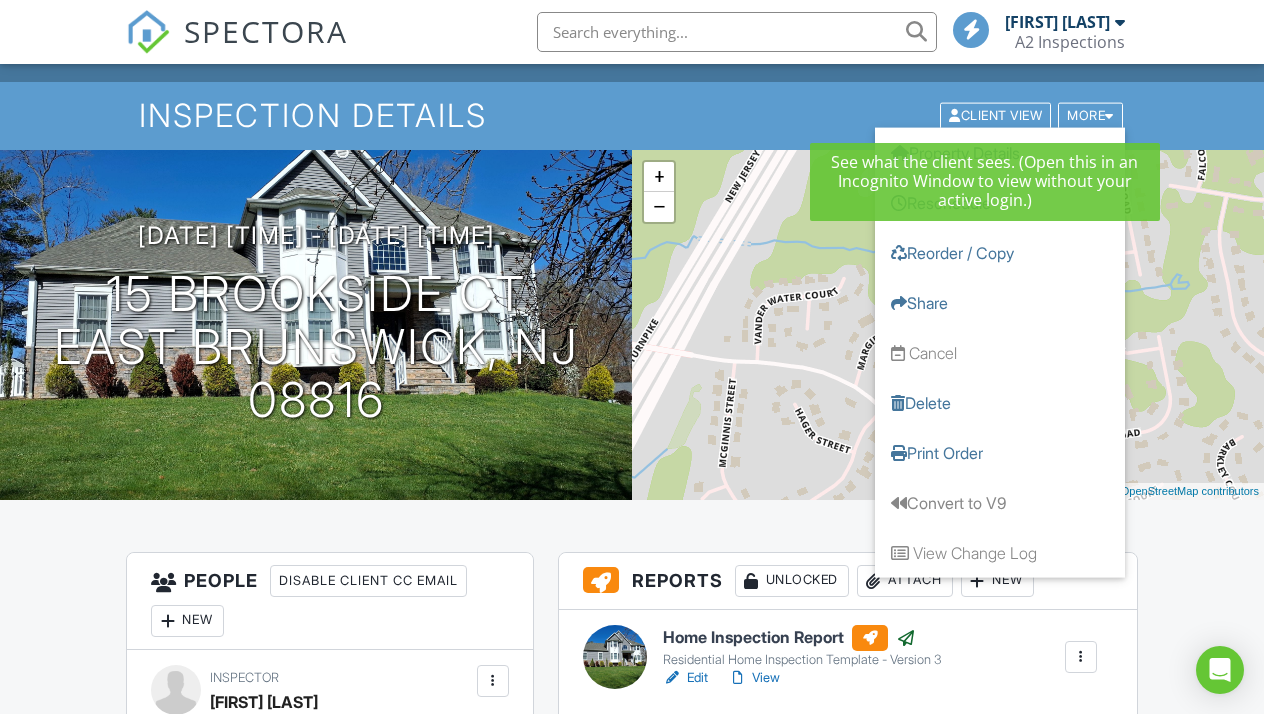 click on "Inspection Details" at bounding box center [632, 115] 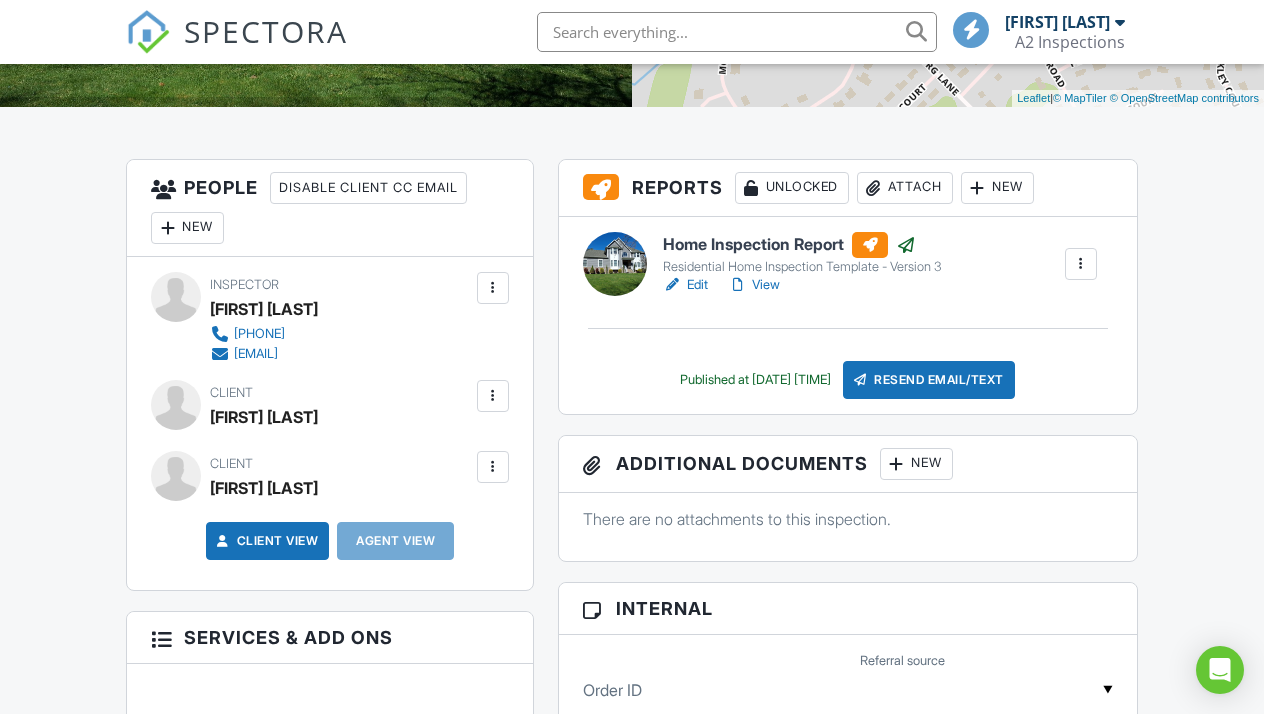 scroll, scrollTop: 449, scrollLeft: 0, axis: vertical 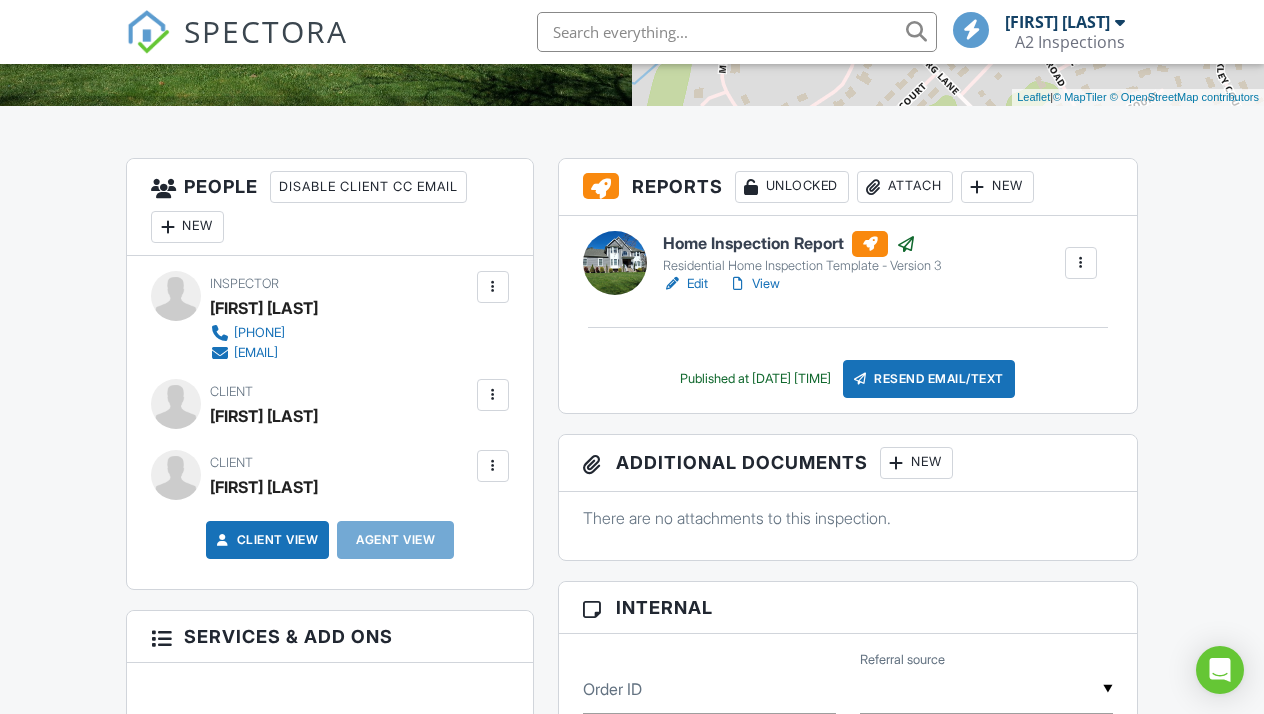 click at bounding box center [1081, 263] 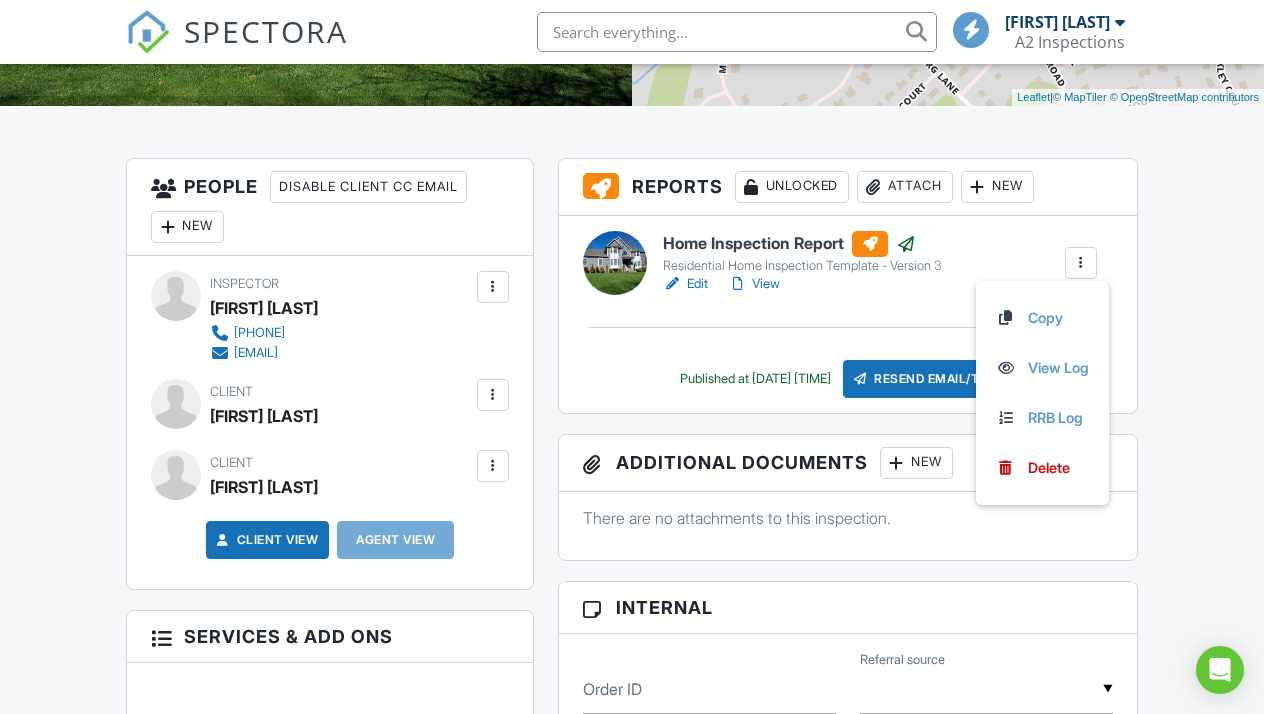 click on "Home Inspection Report
Residential Home Inspection Template - Version 3
Edit
View
Copy
View Log
RRB Log
Delete
Published at 08/01/2025  3:53 PM
Resend Email/Text" at bounding box center [848, 314] 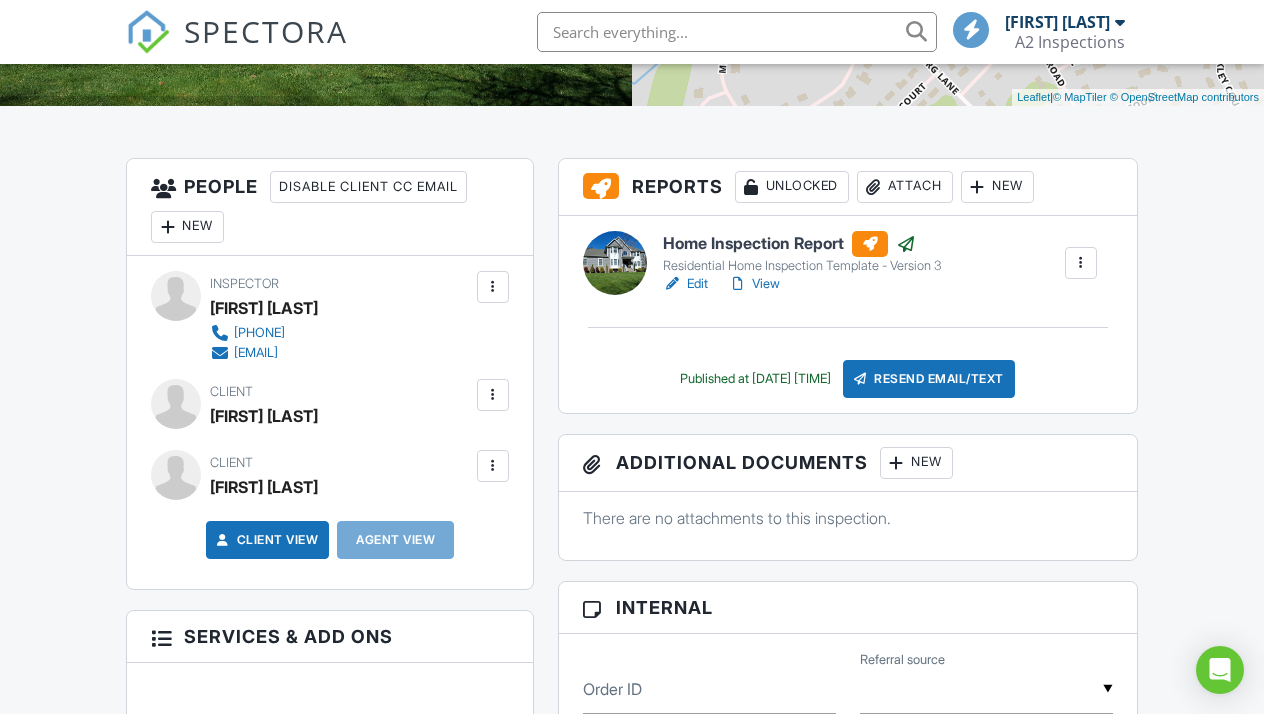 click on "Residential Home Inspection Template - Version 3" at bounding box center [802, 266] 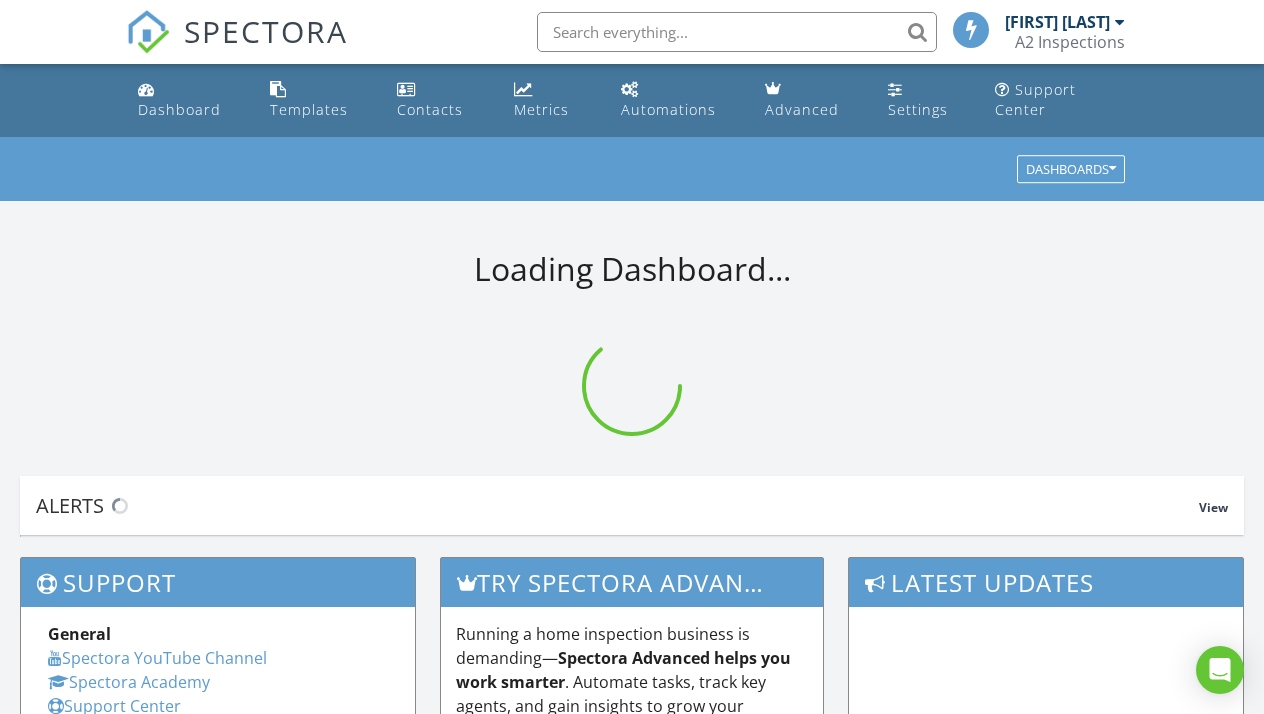 scroll, scrollTop: 0, scrollLeft: 0, axis: both 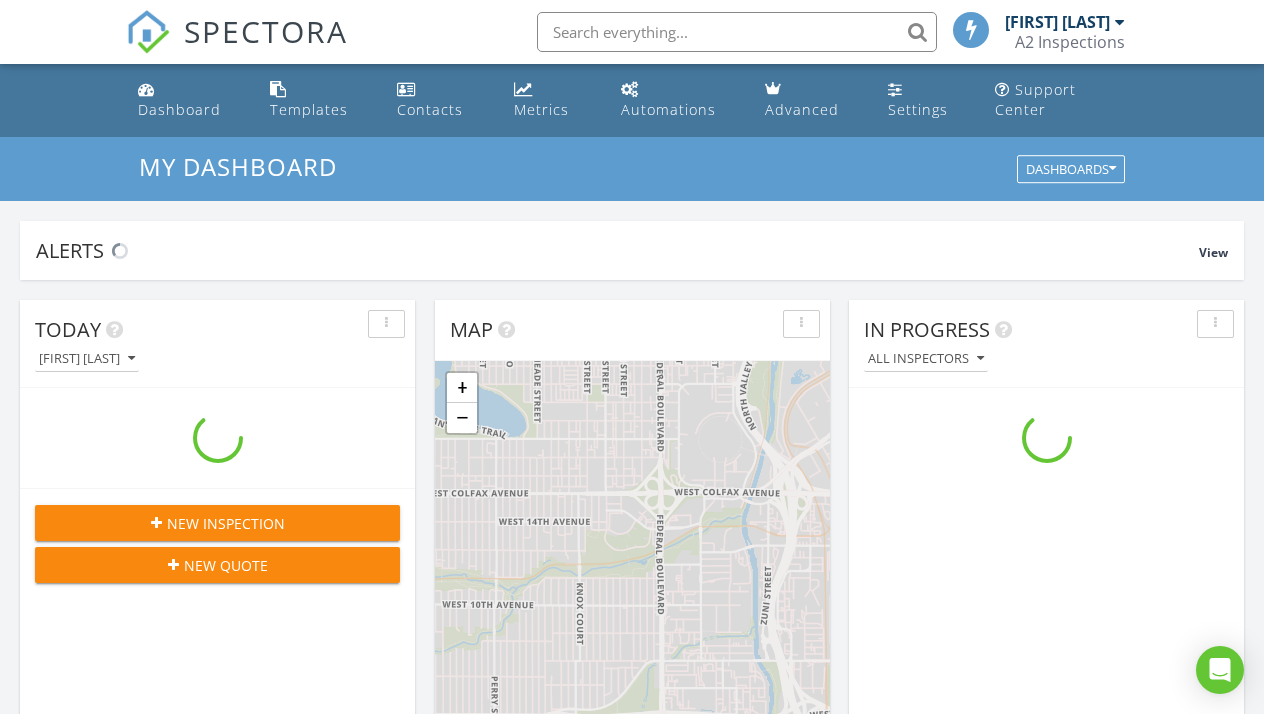 click at bounding box center (737, 32) 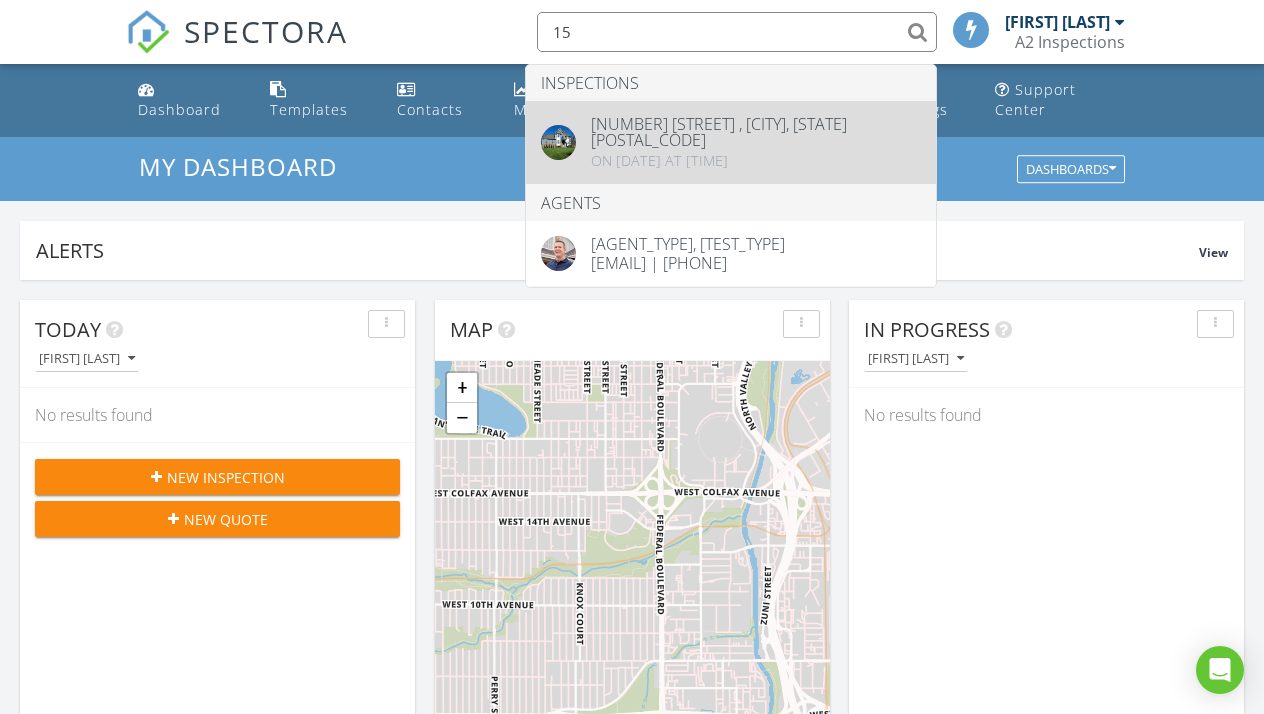 type on "15" 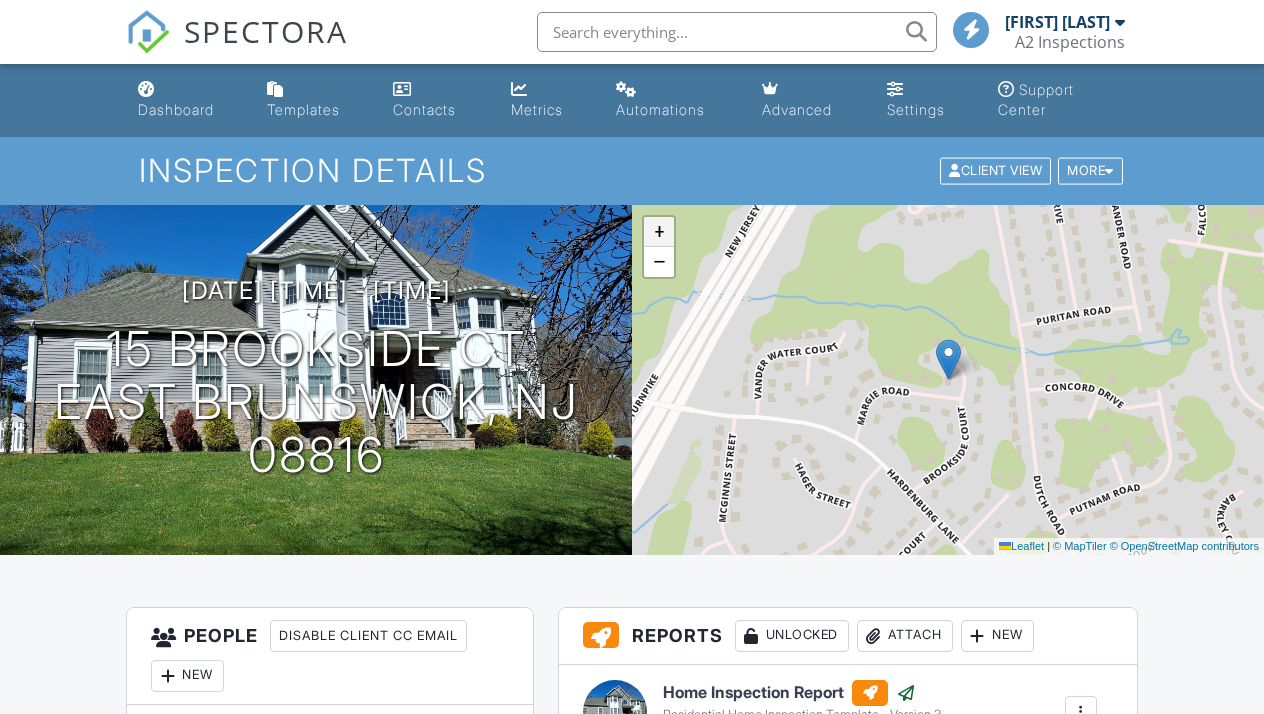 scroll, scrollTop: 0, scrollLeft: 0, axis: both 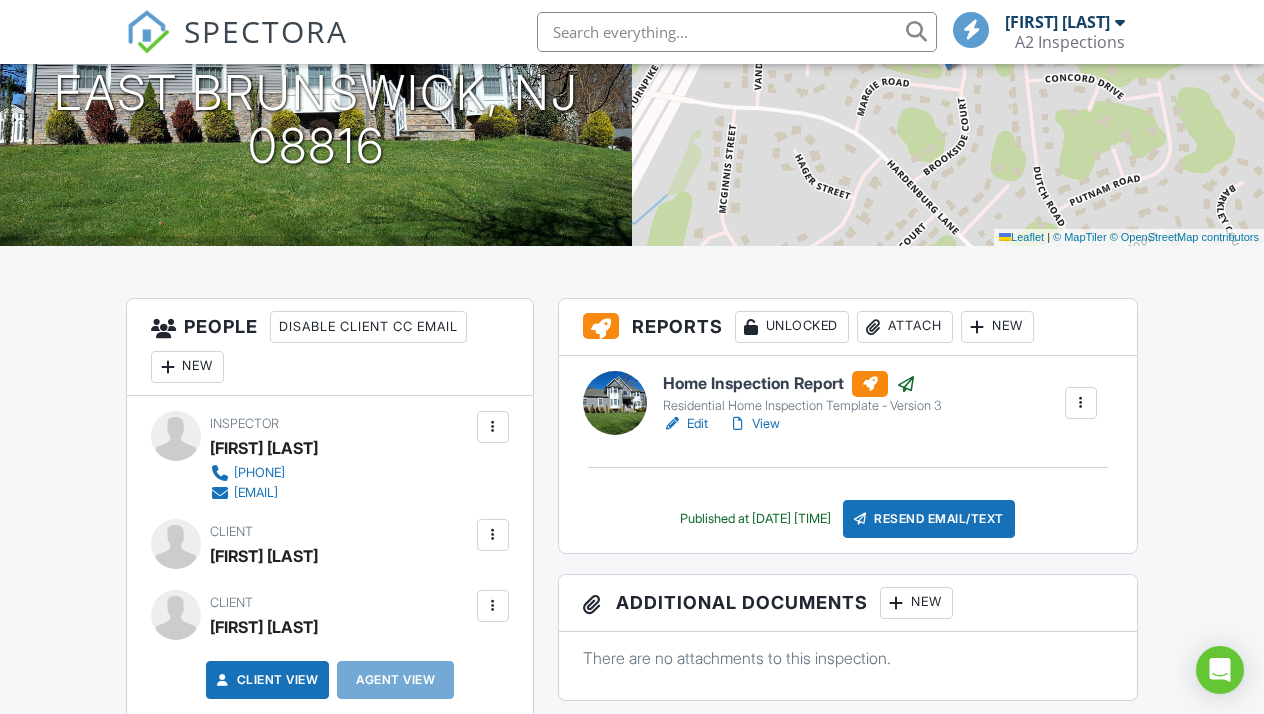 click on "View" at bounding box center (754, 424) 